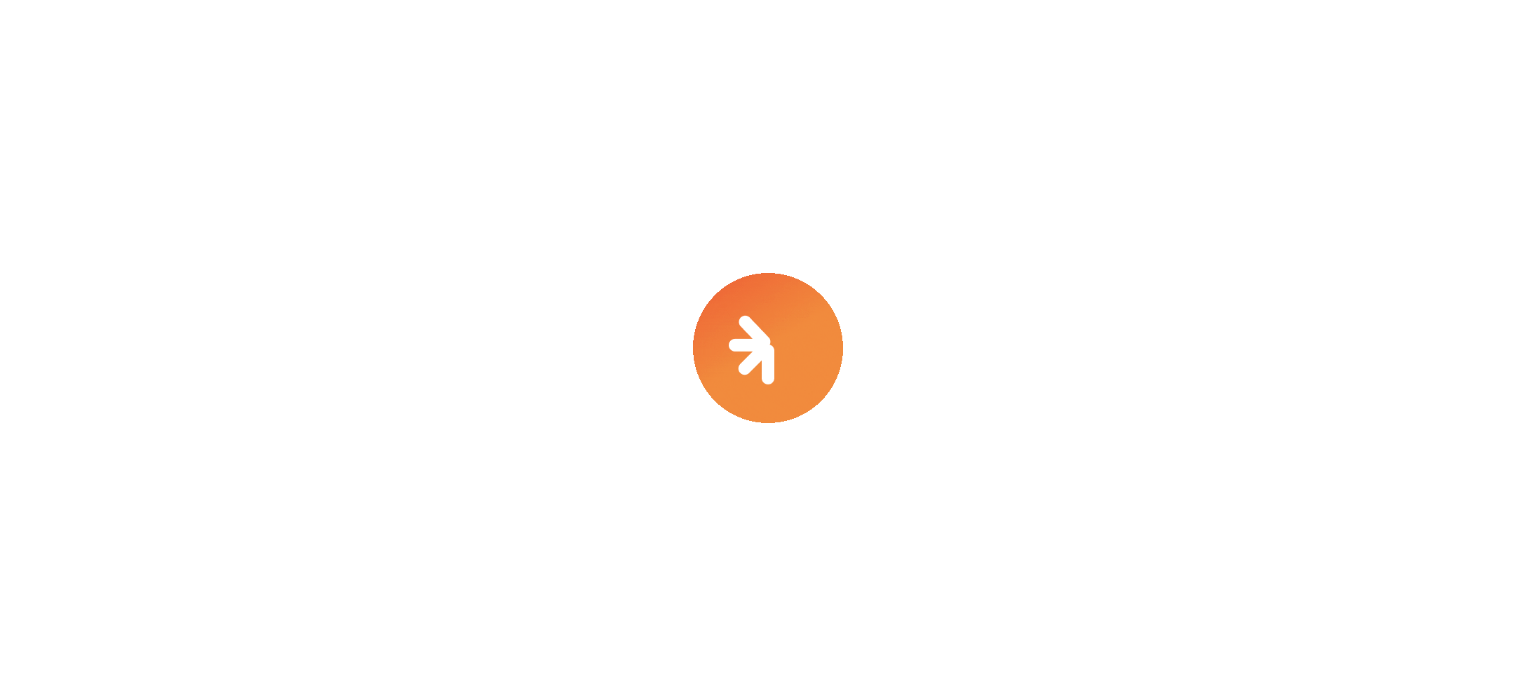 scroll, scrollTop: 0, scrollLeft: 0, axis: both 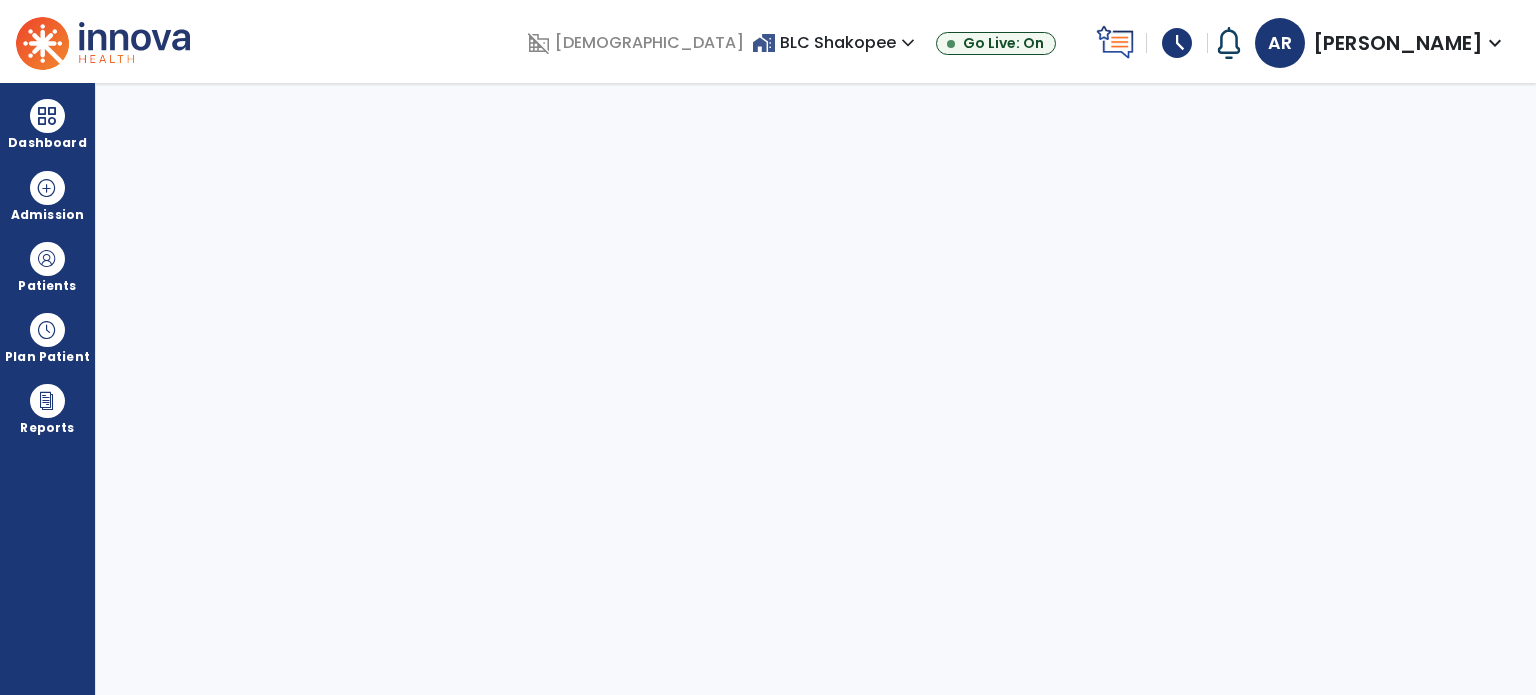 select on "****" 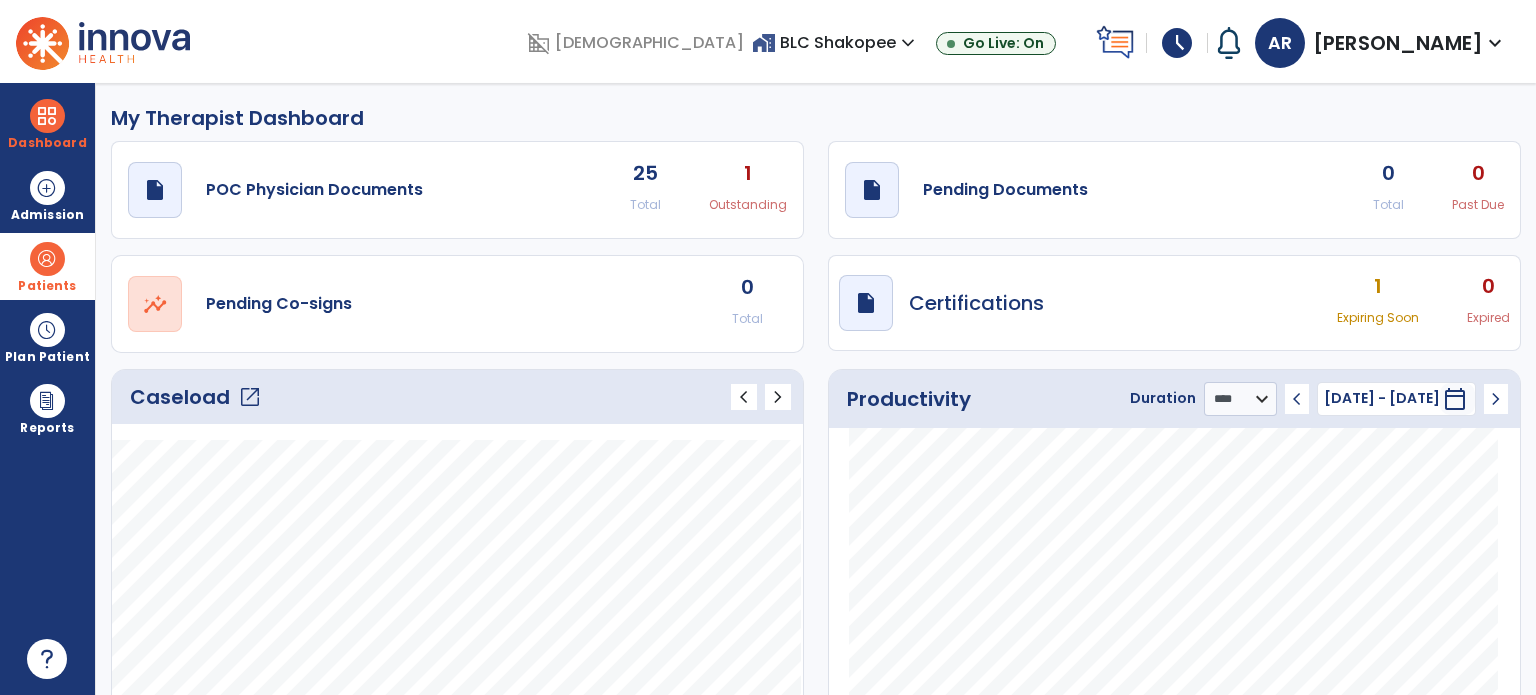 click on "Patients" at bounding box center [47, 286] 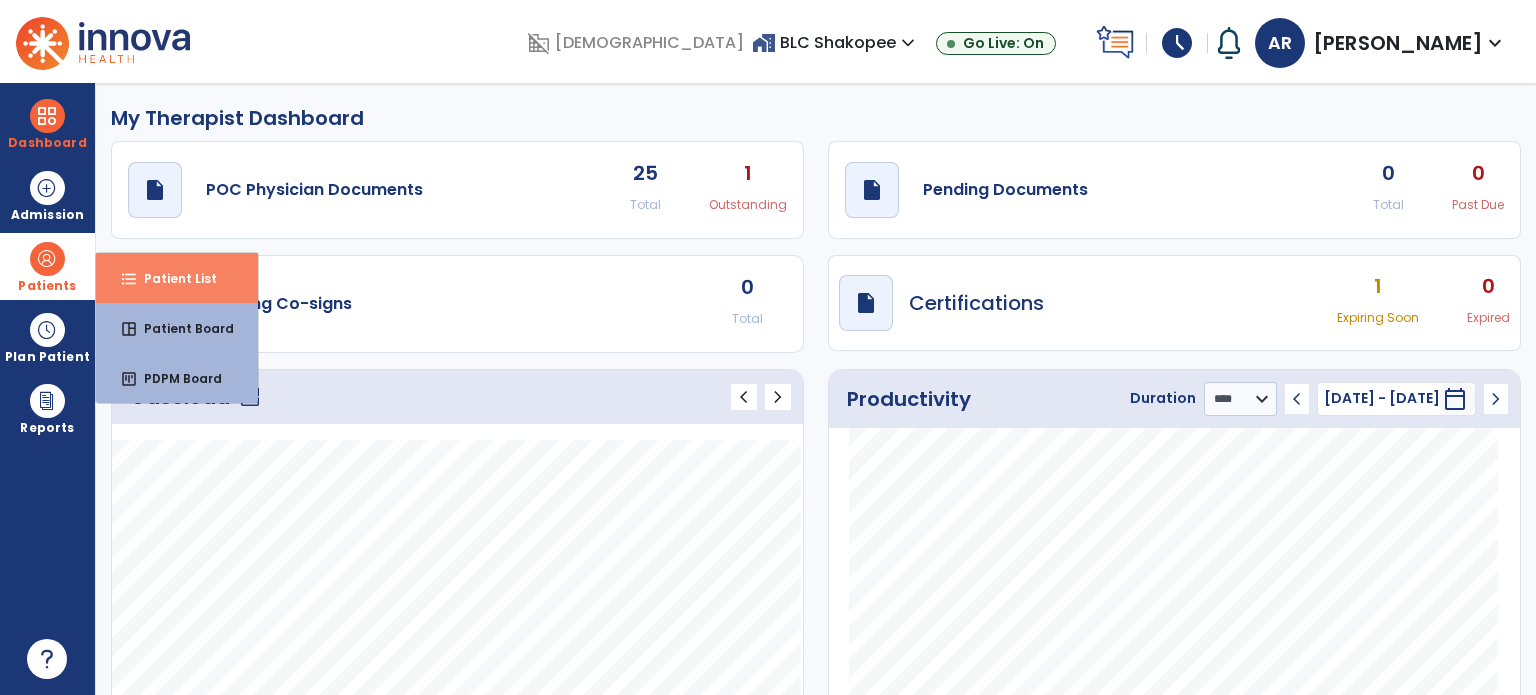 click on "Patient List" at bounding box center (172, 278) 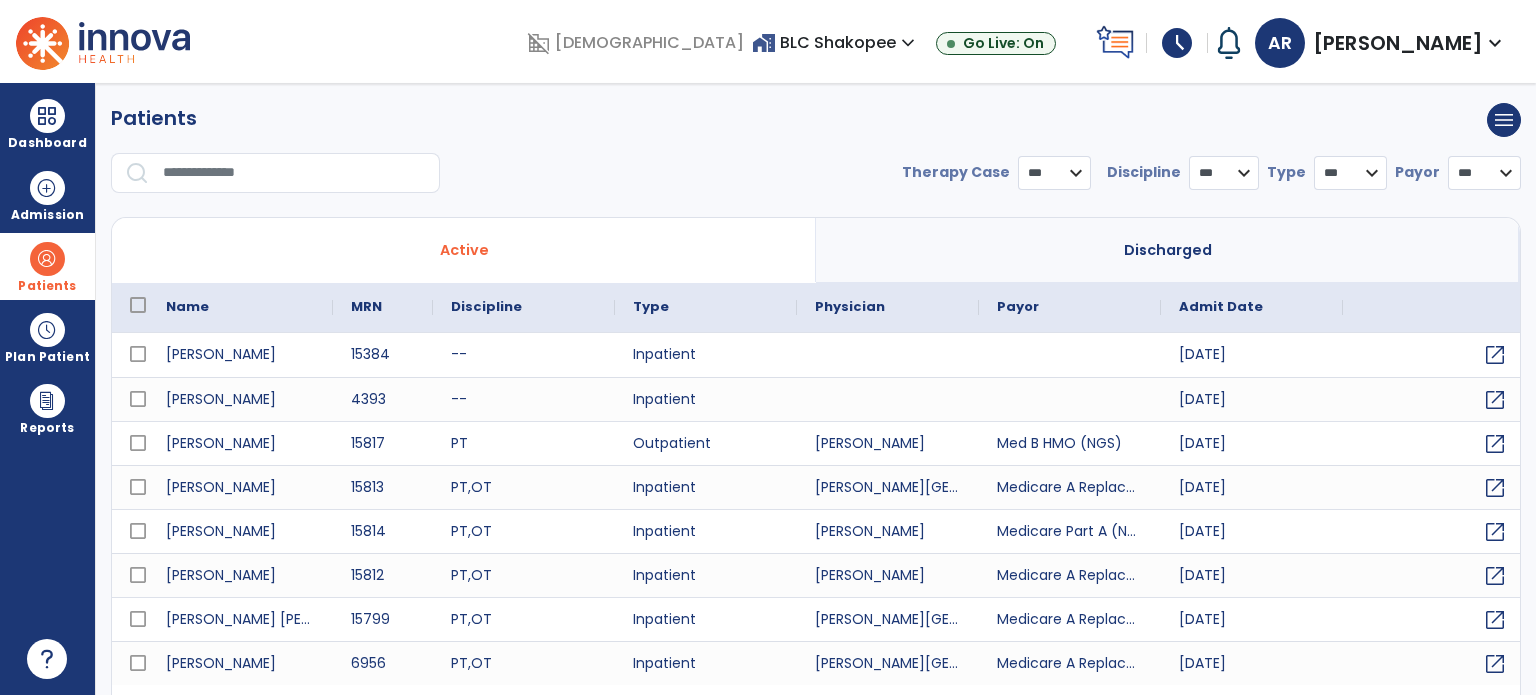 select on "***" 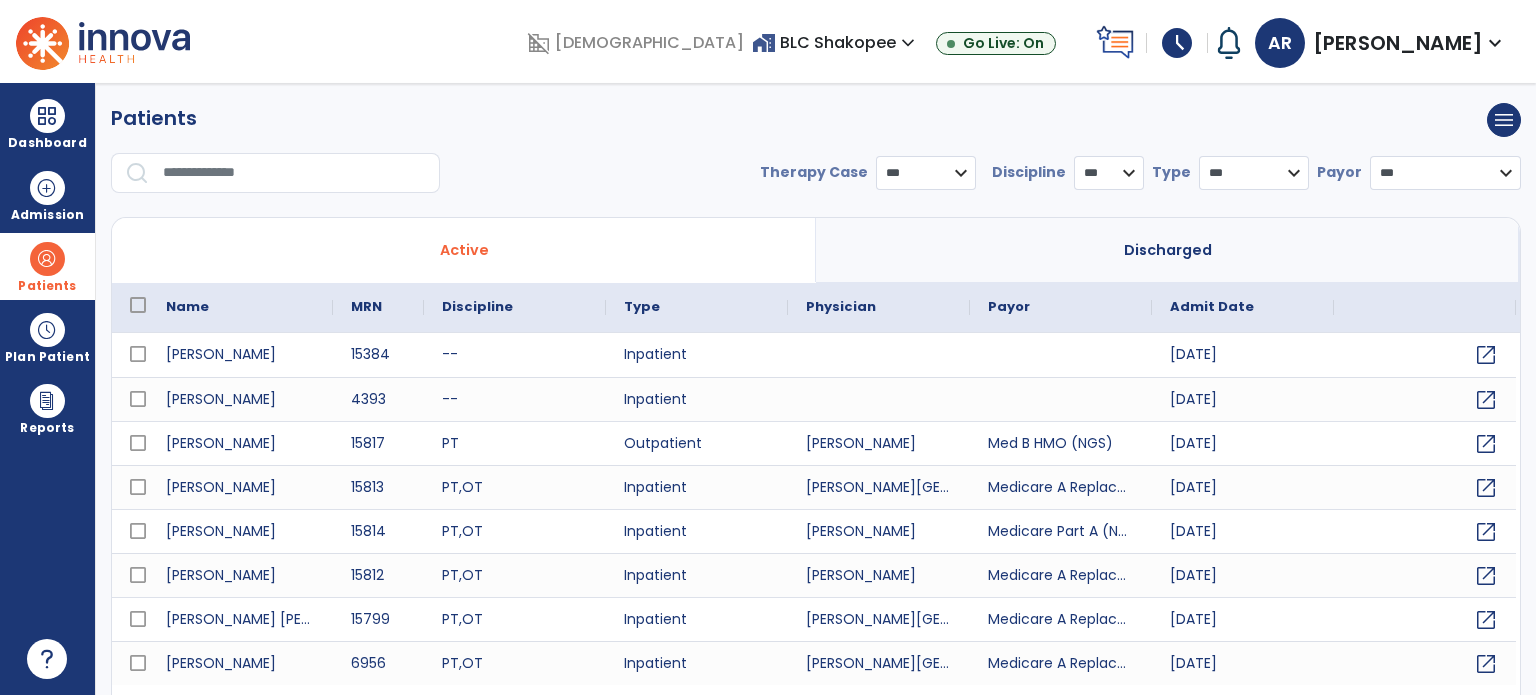click at bounding box center (294, 173) 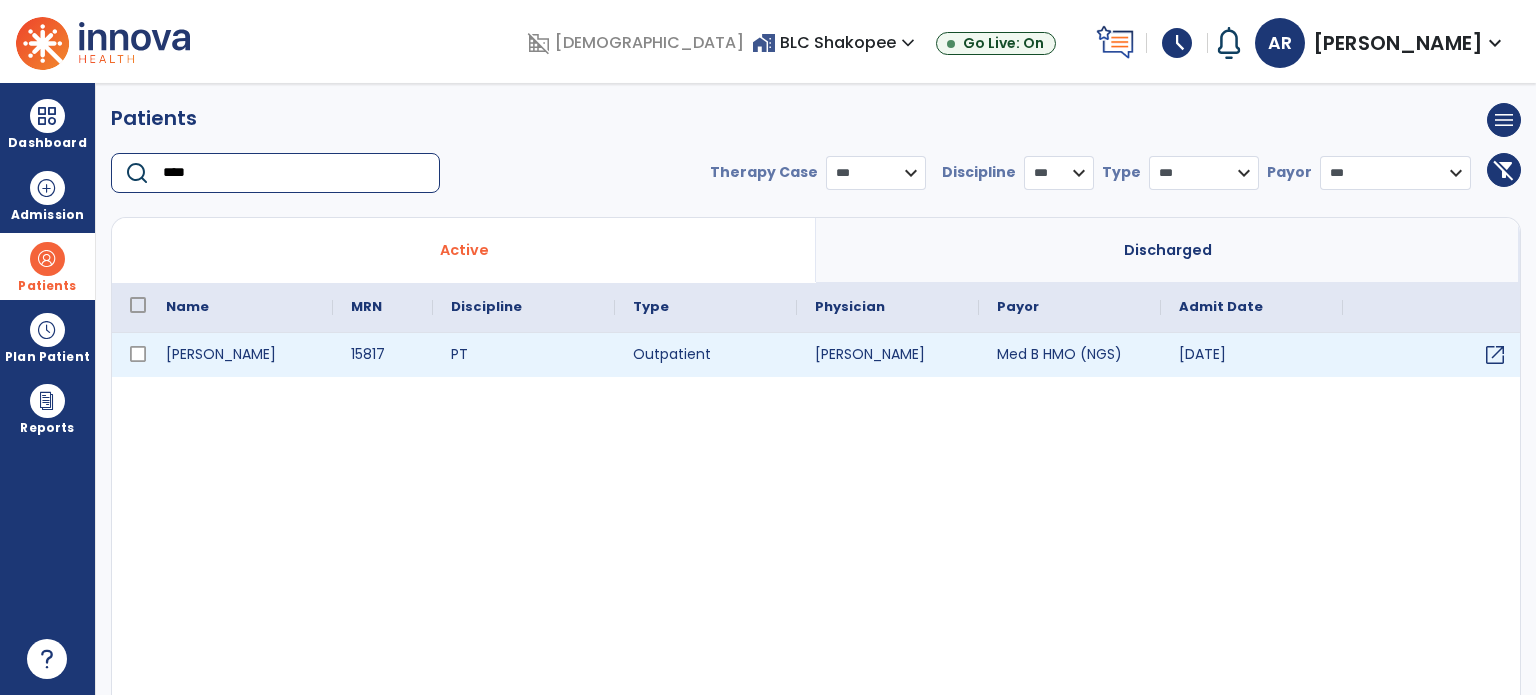 type on "****" 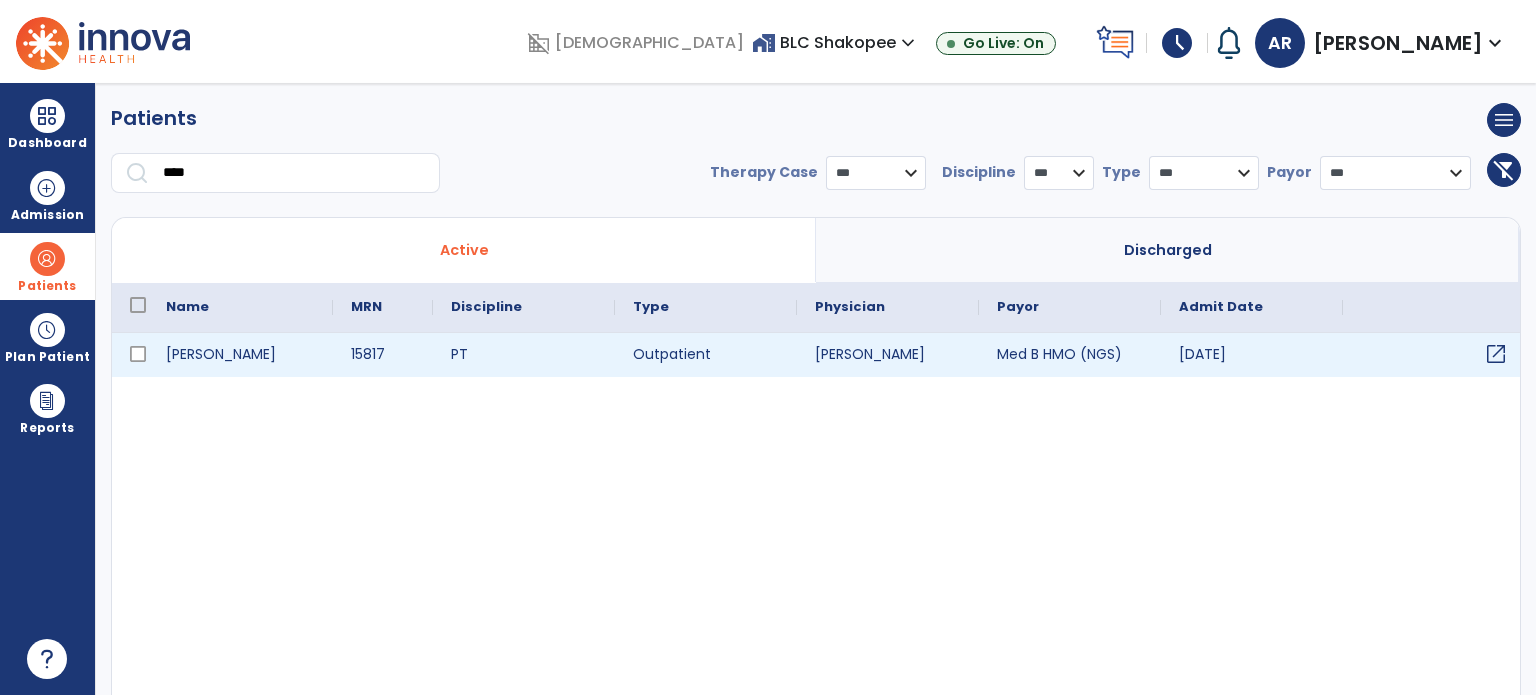 click on "open_in_new" at bounding box center (1496, 354) 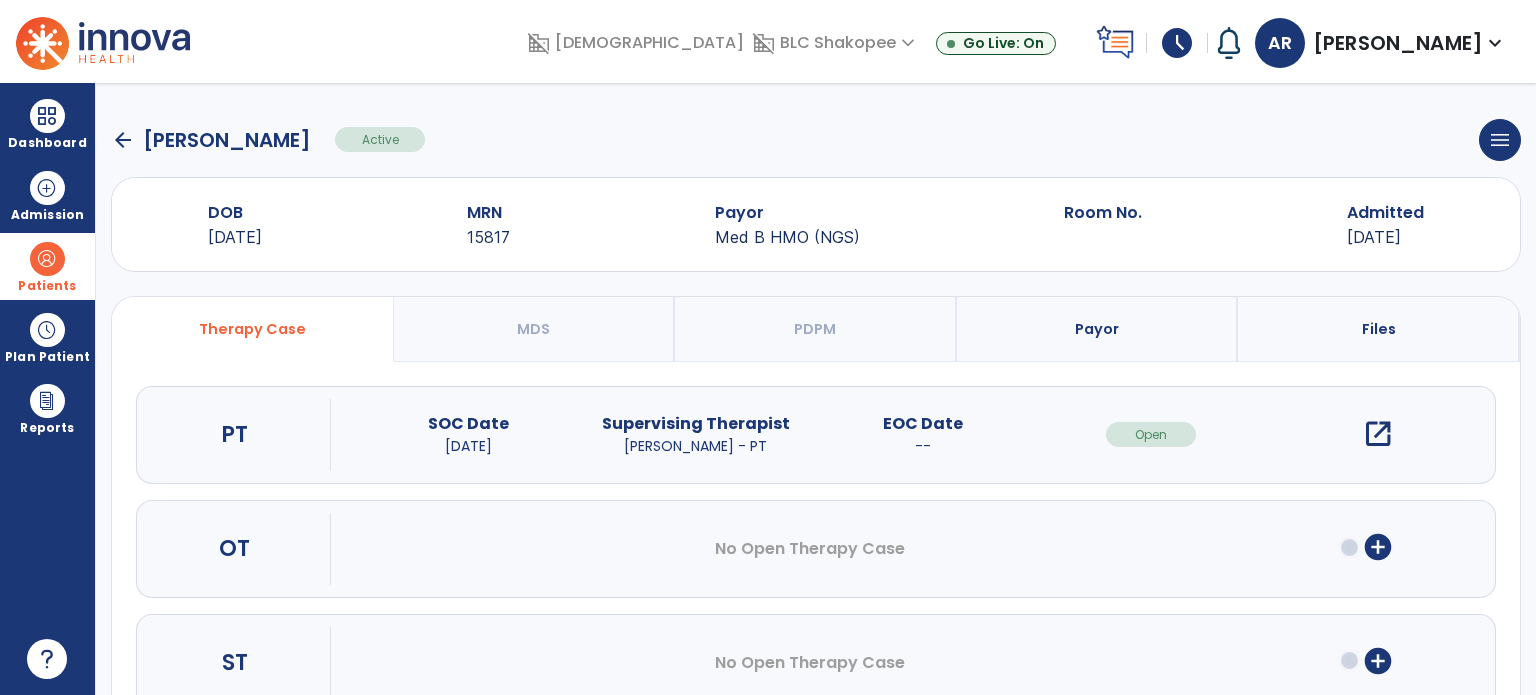 click on "open_in_new" at bounding box center (1378, 434) 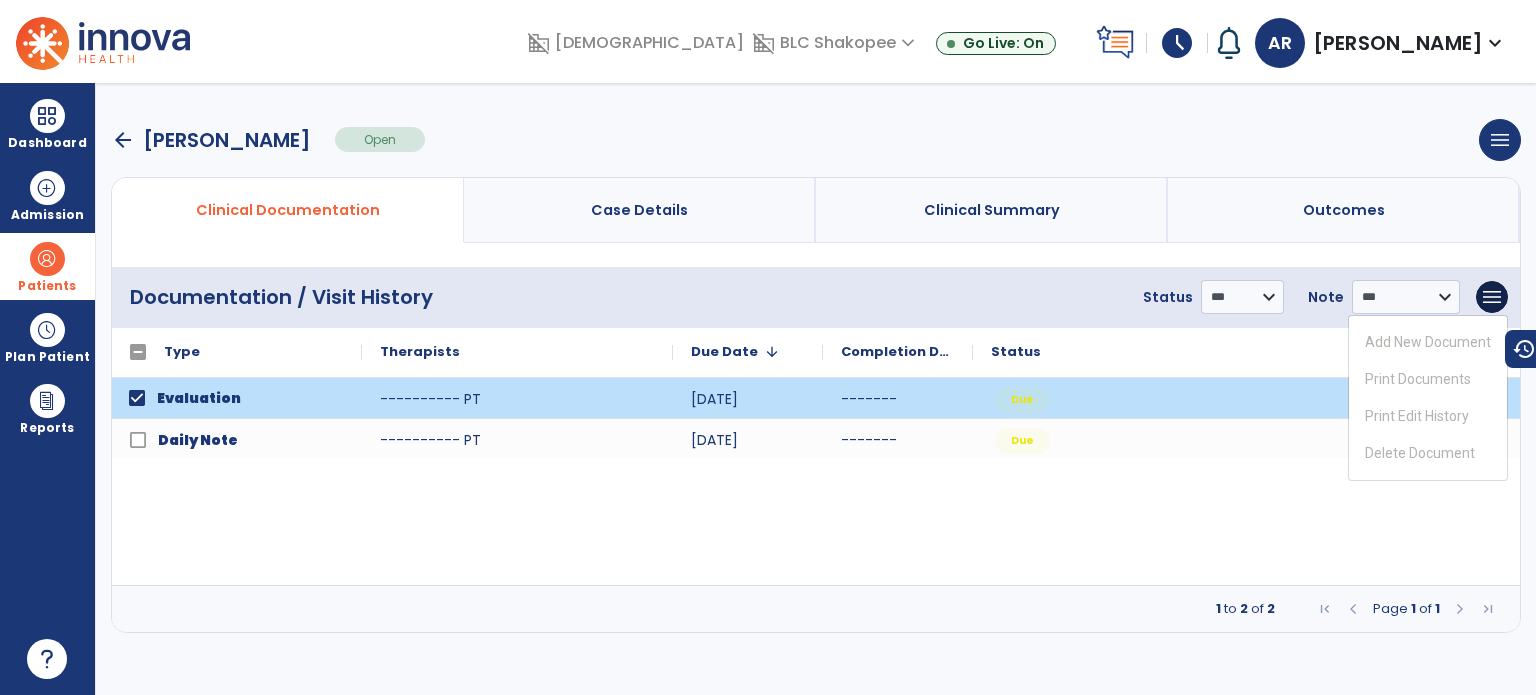 click on "Outcomes" at bounding box center (1344, 210) 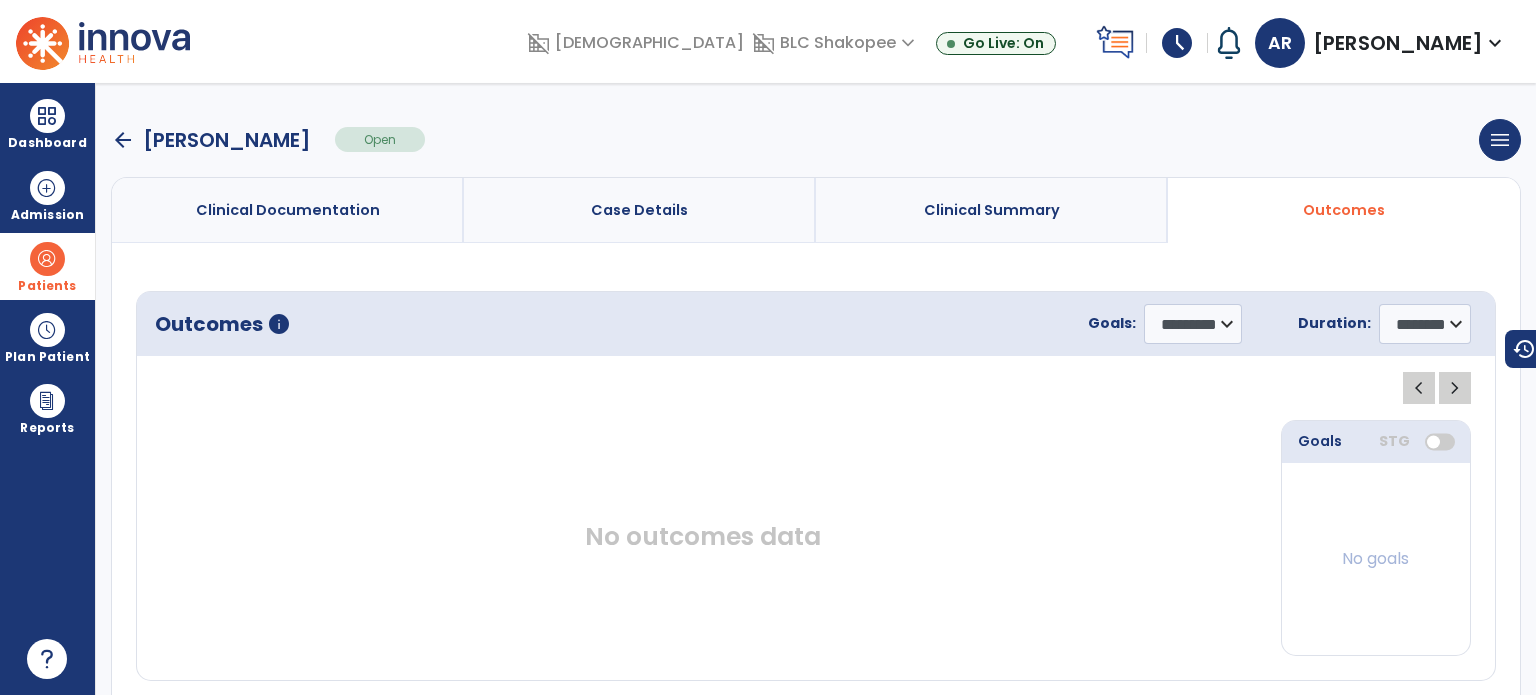 click on "arrow_back" at bounding box center [123, 140] 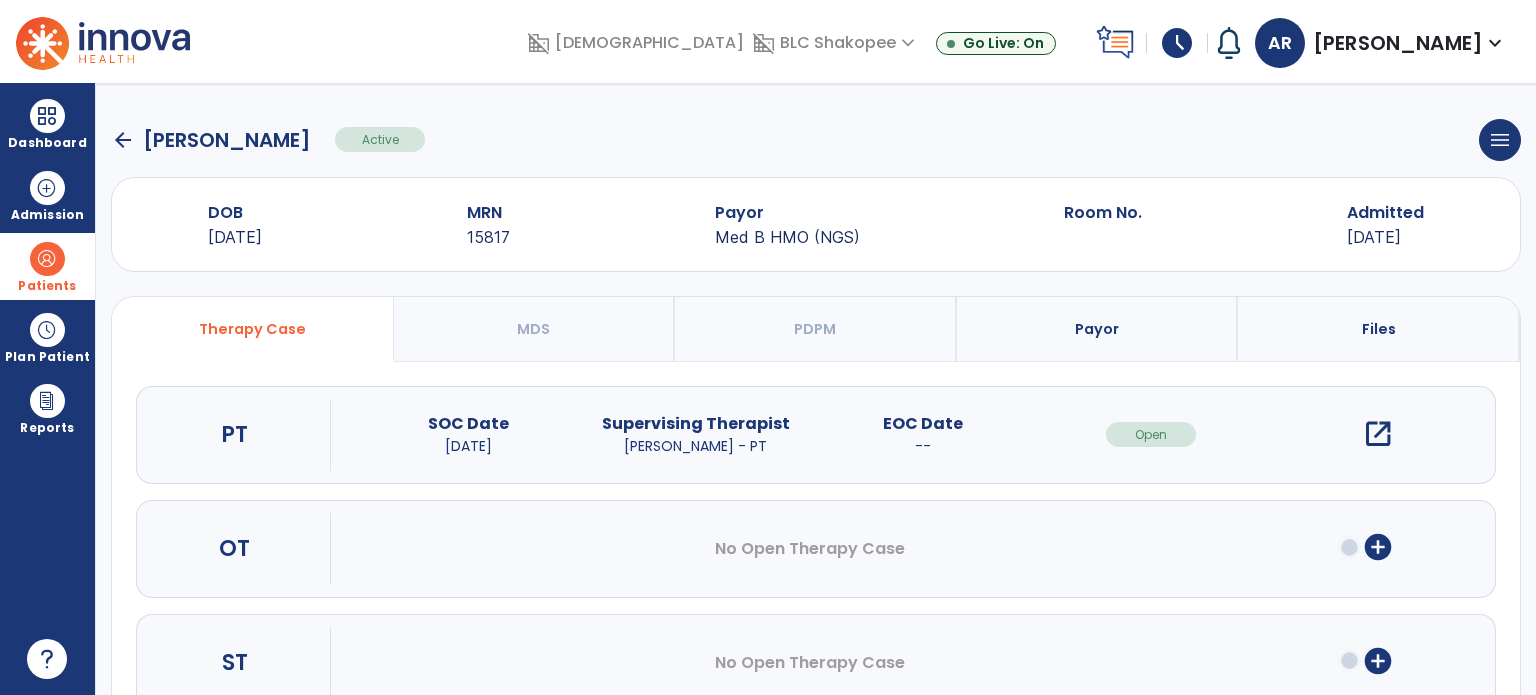 click on "add_circle" at bounding box center [1378, 547] 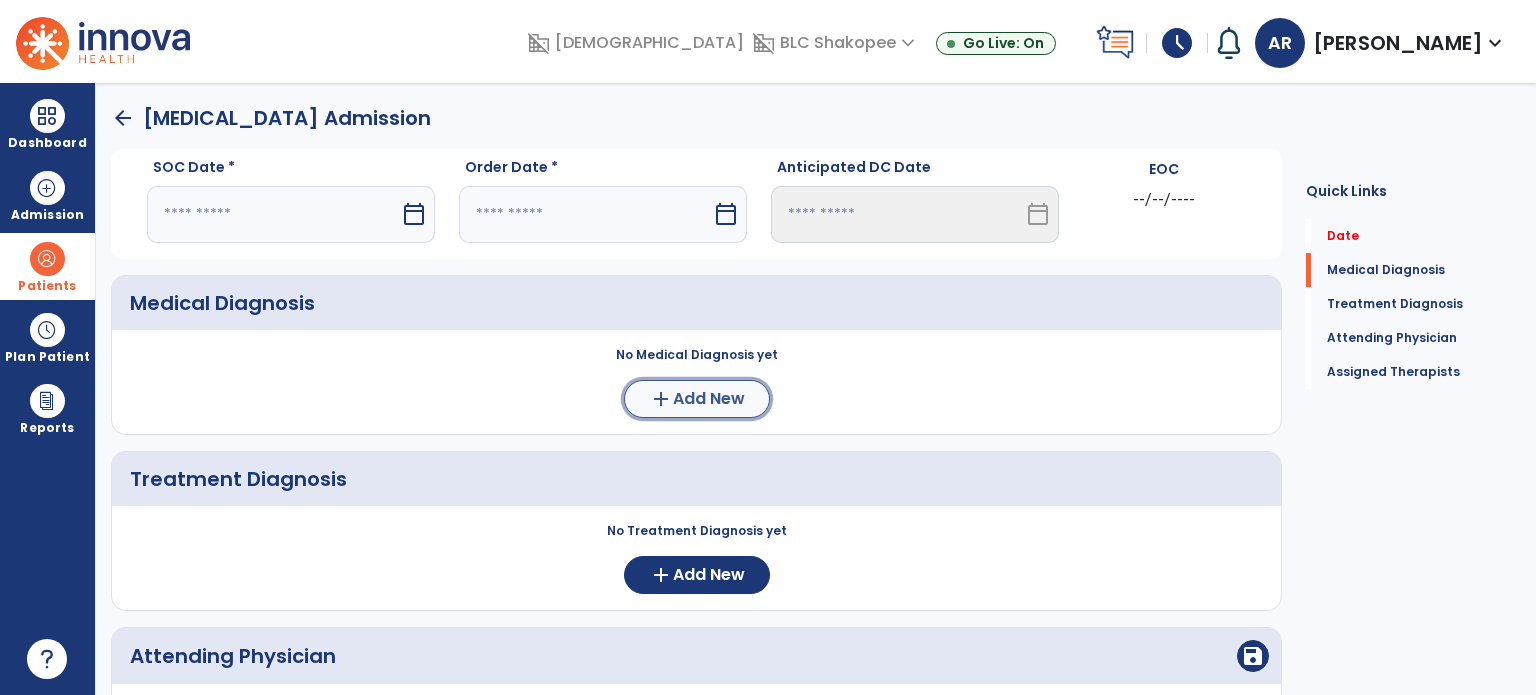 click on "add" 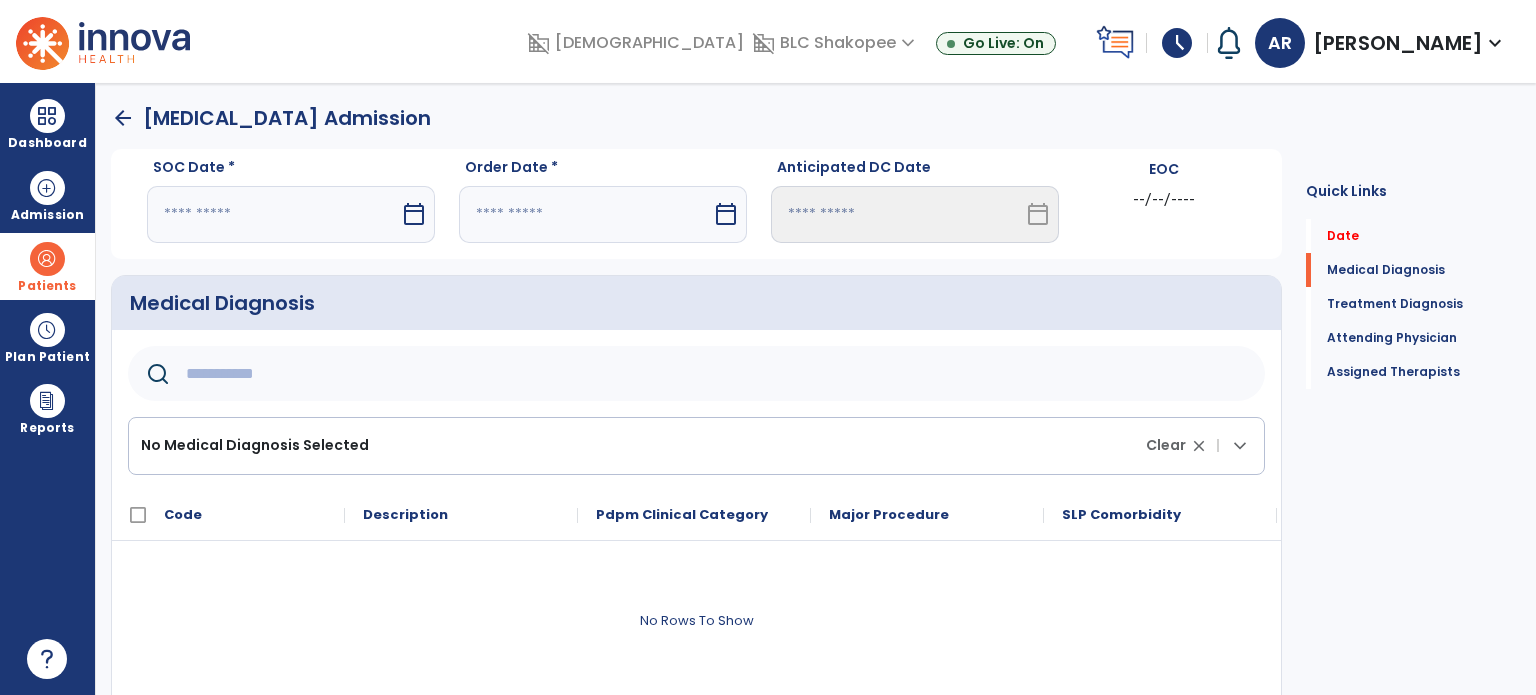 click 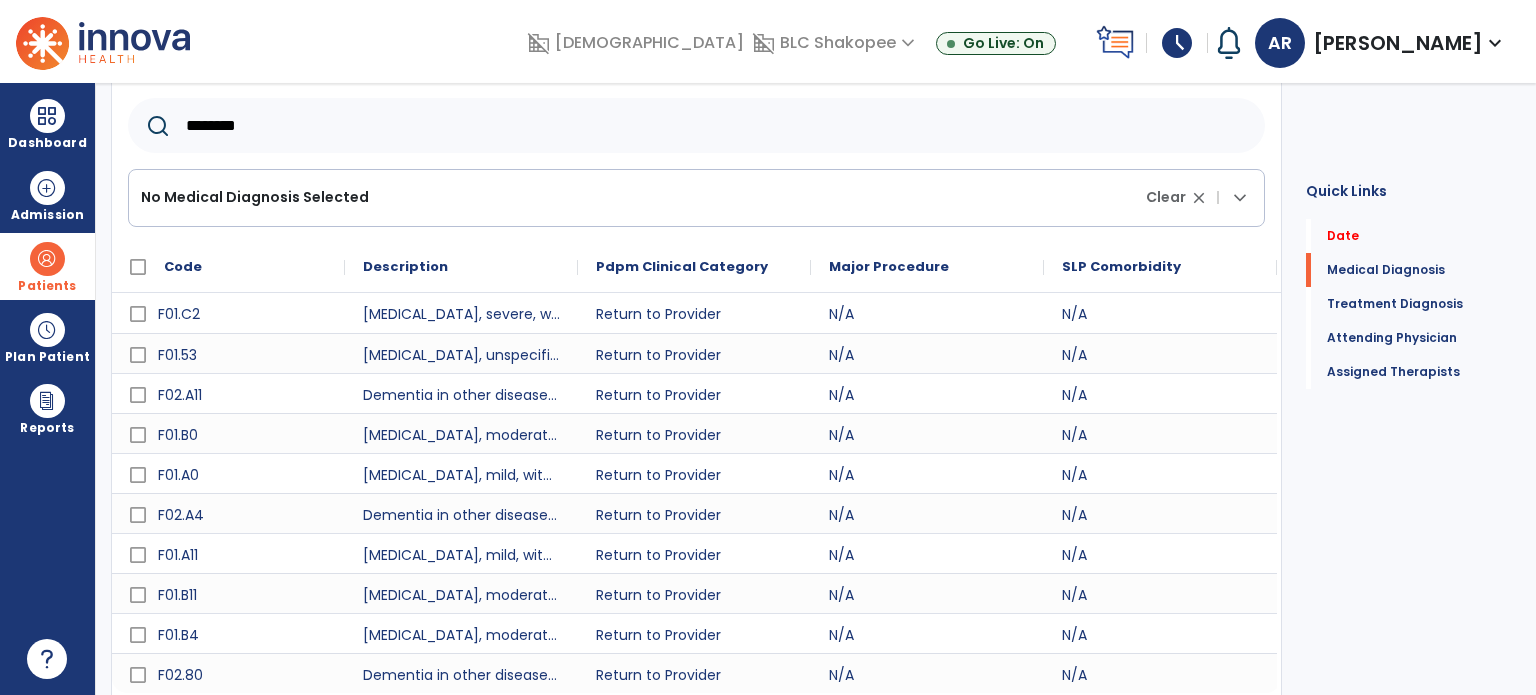 scroll, scrollTop: 290, scrollLeft: 0, axis: vertical 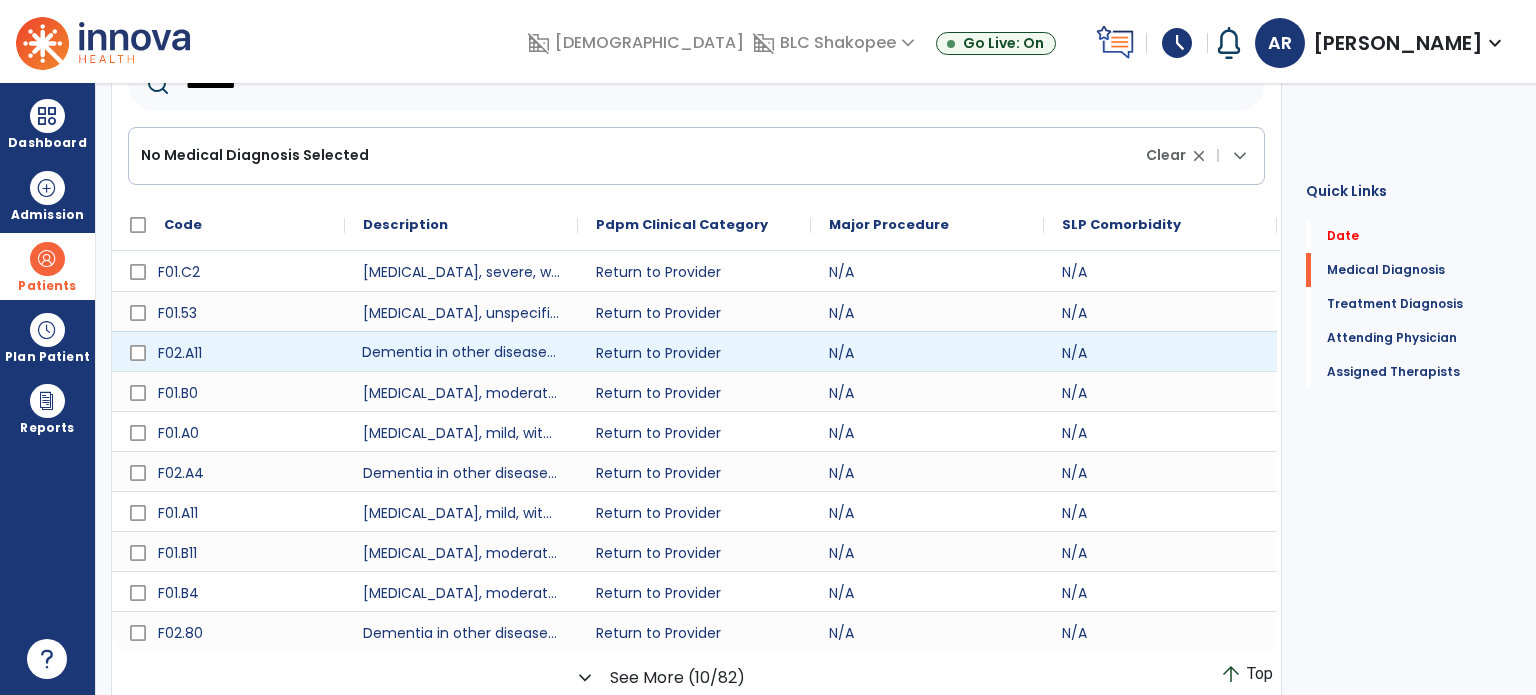 drag, startPoint x: 370, startPoint y: 361, endPoint x: 501, endPoint y: 393, distance: 134.85178 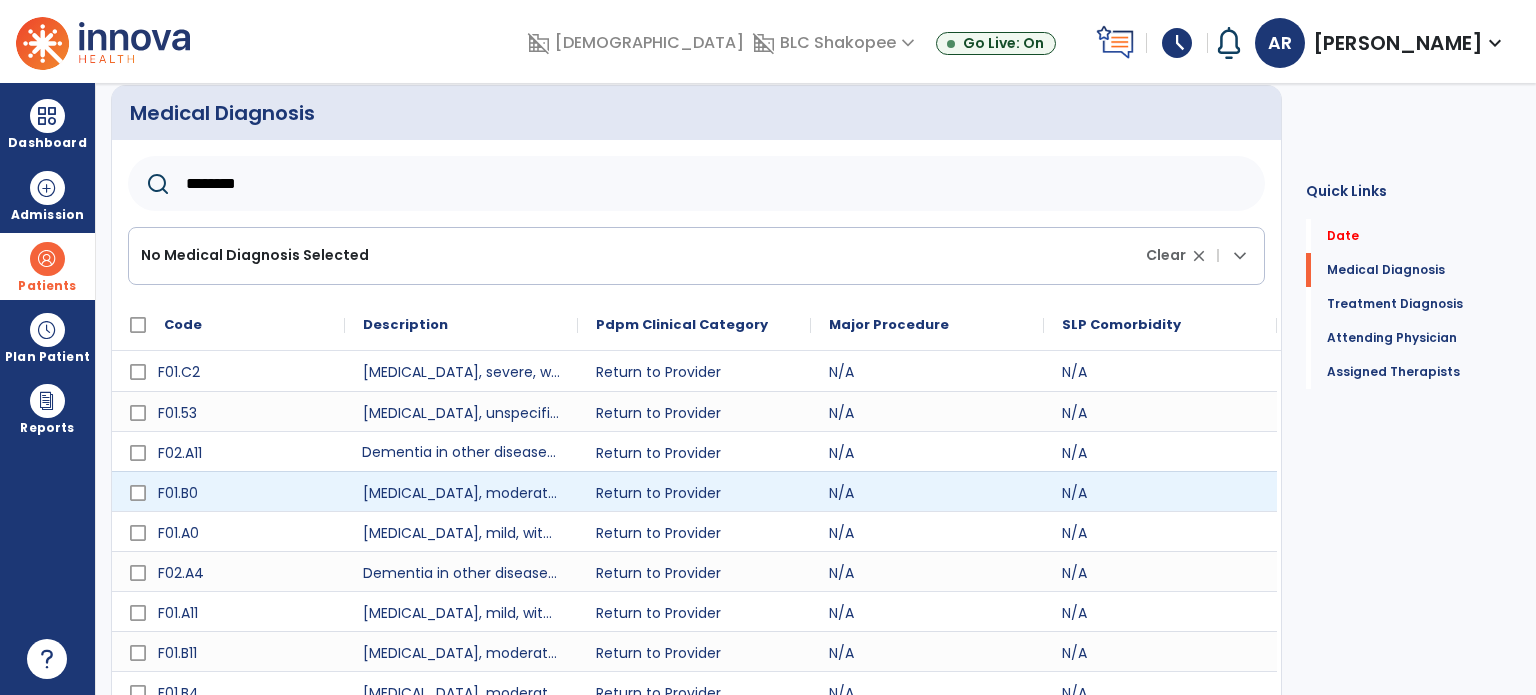 scroll, scrollTop: 172, scrollLeft: 0, axis: vertical 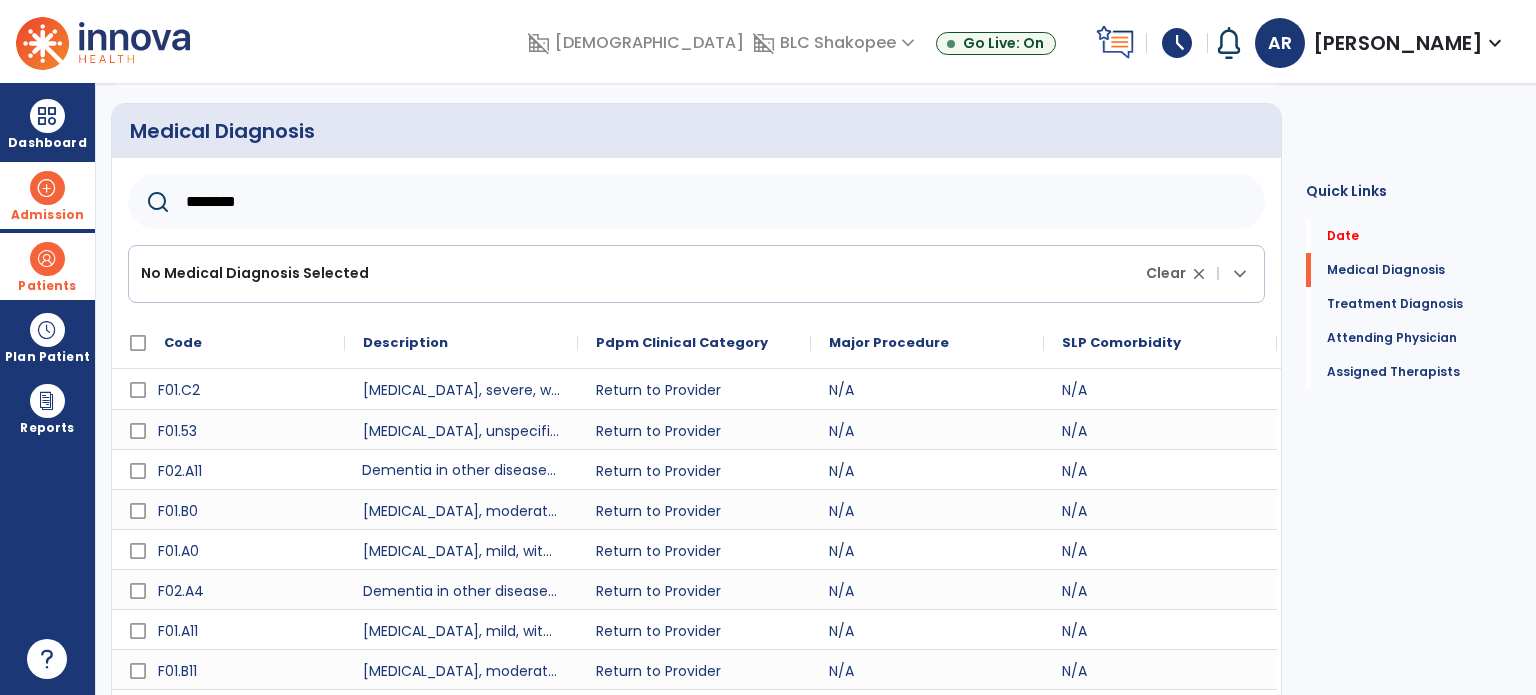 drag, startPoint x: 280, startPoint y: 201, endPoint x: 0, endPoint y: 173, distance: 281.3965 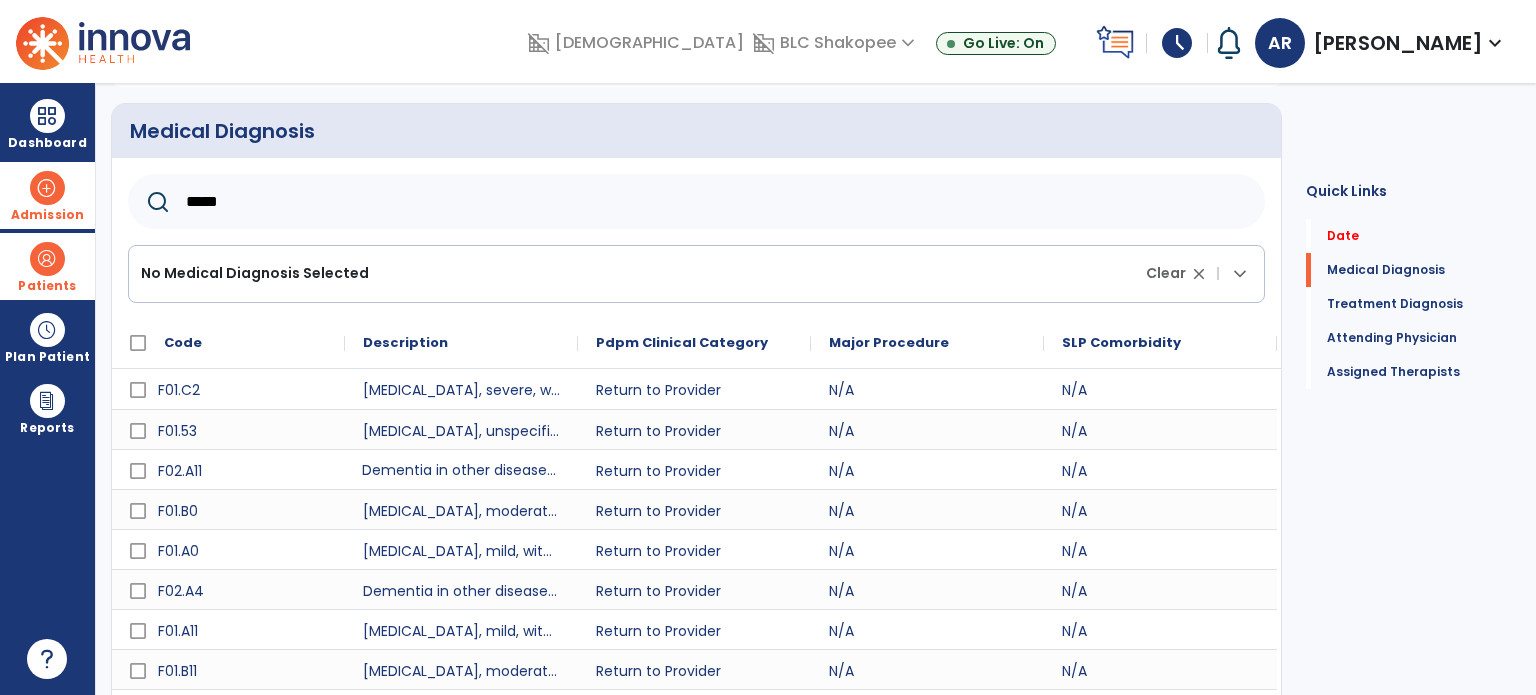 type on "*****" 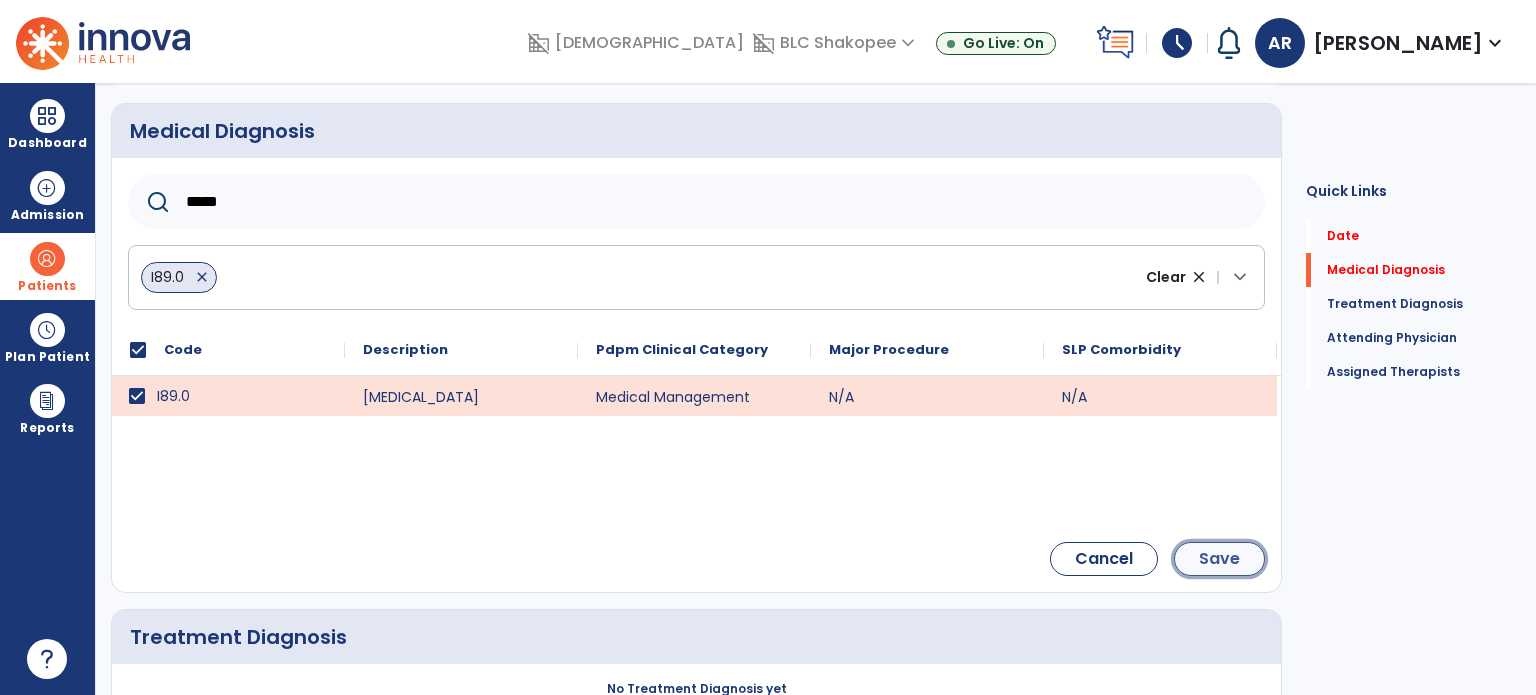 click on "Save" 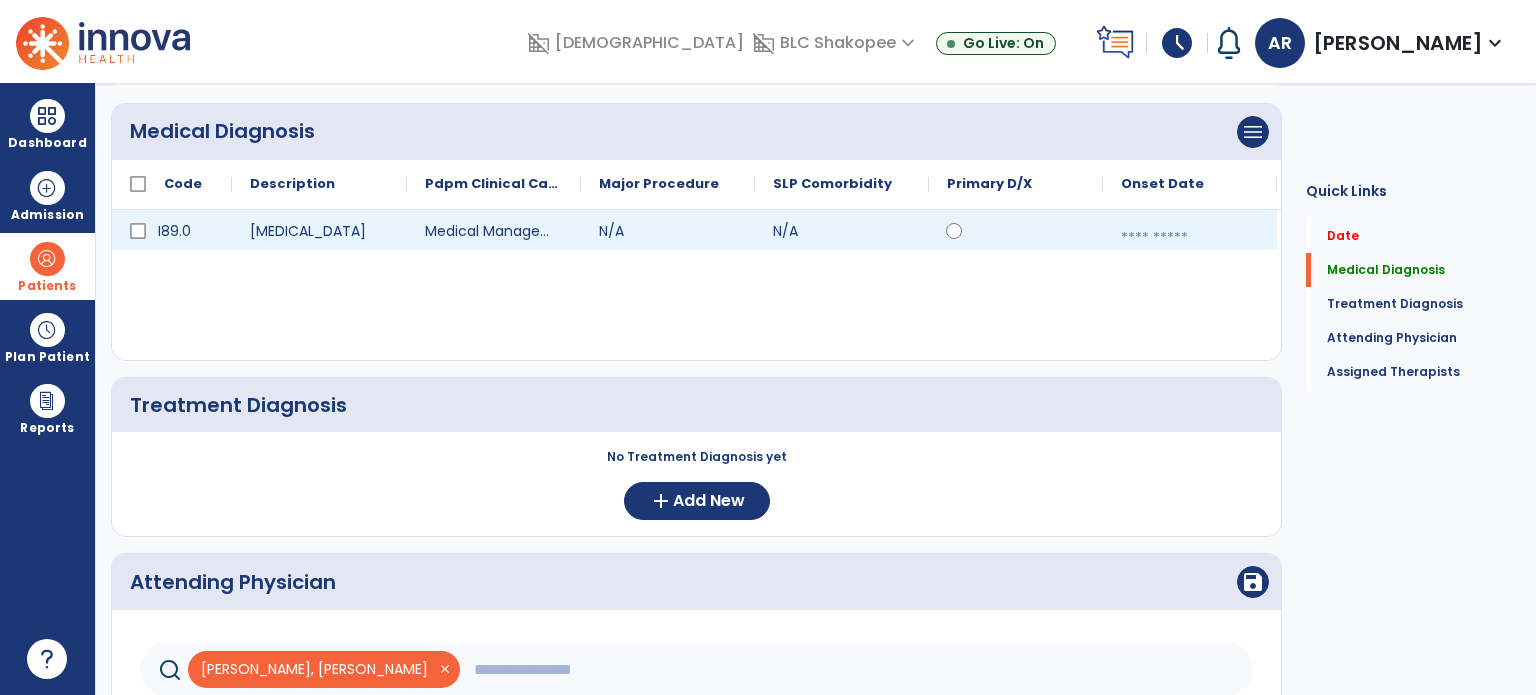 click at bounding box center [1190, 238] 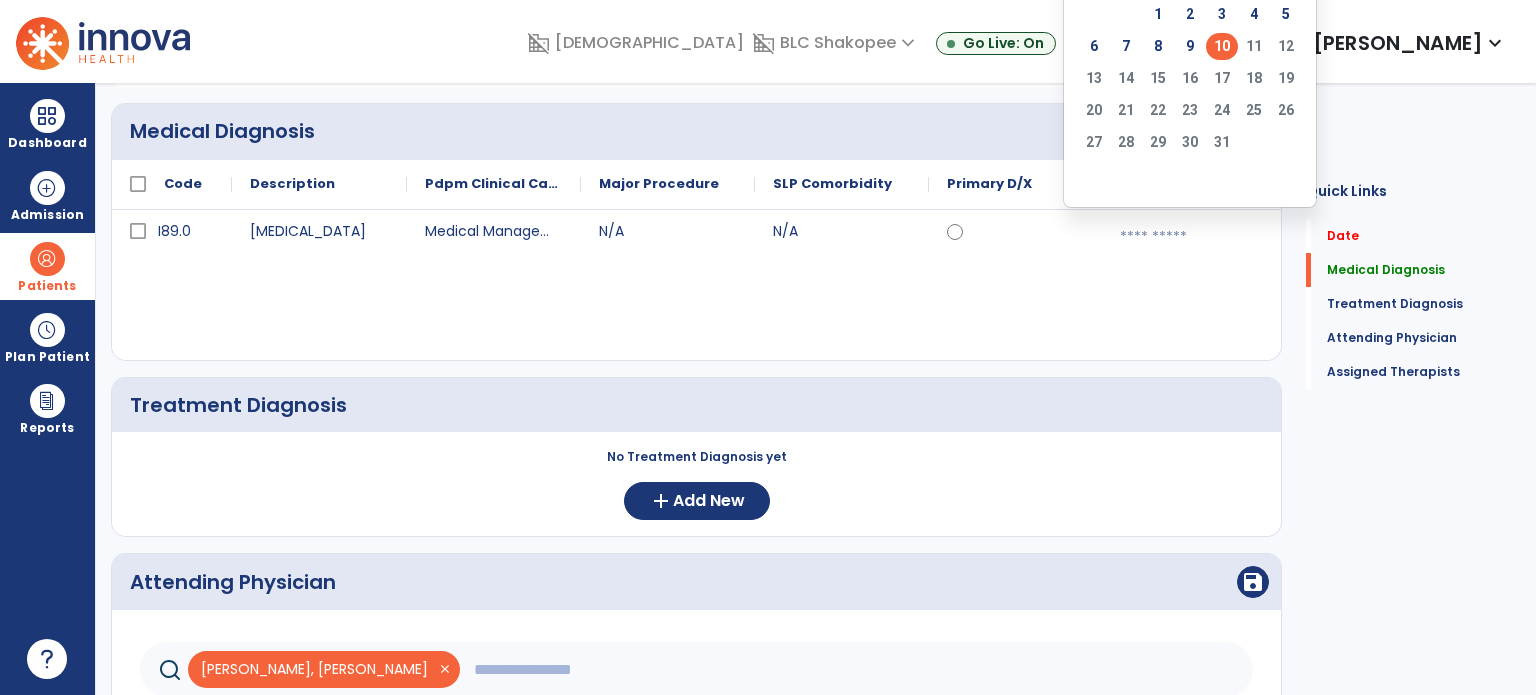 click on "10" 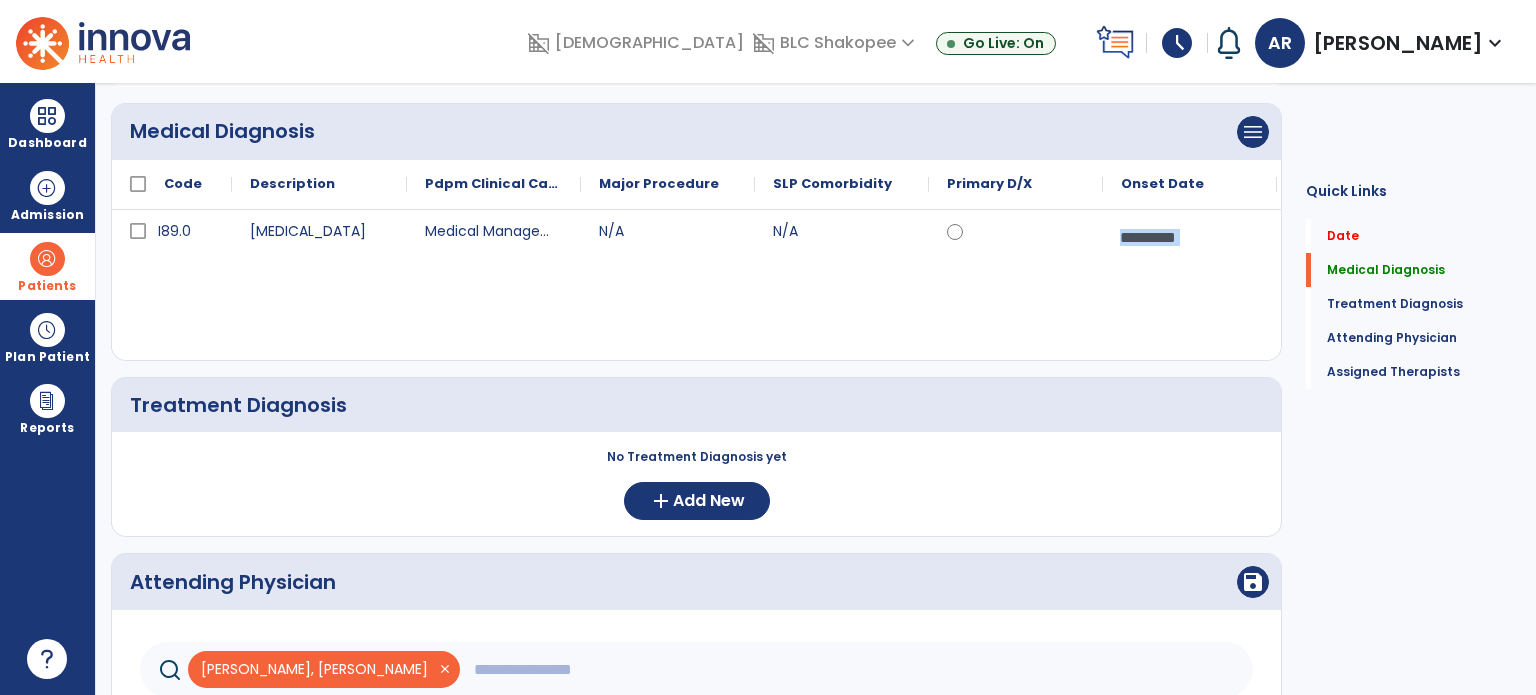 scroll, scrollTop: 165, scrollLeft: 0, axis: vertical 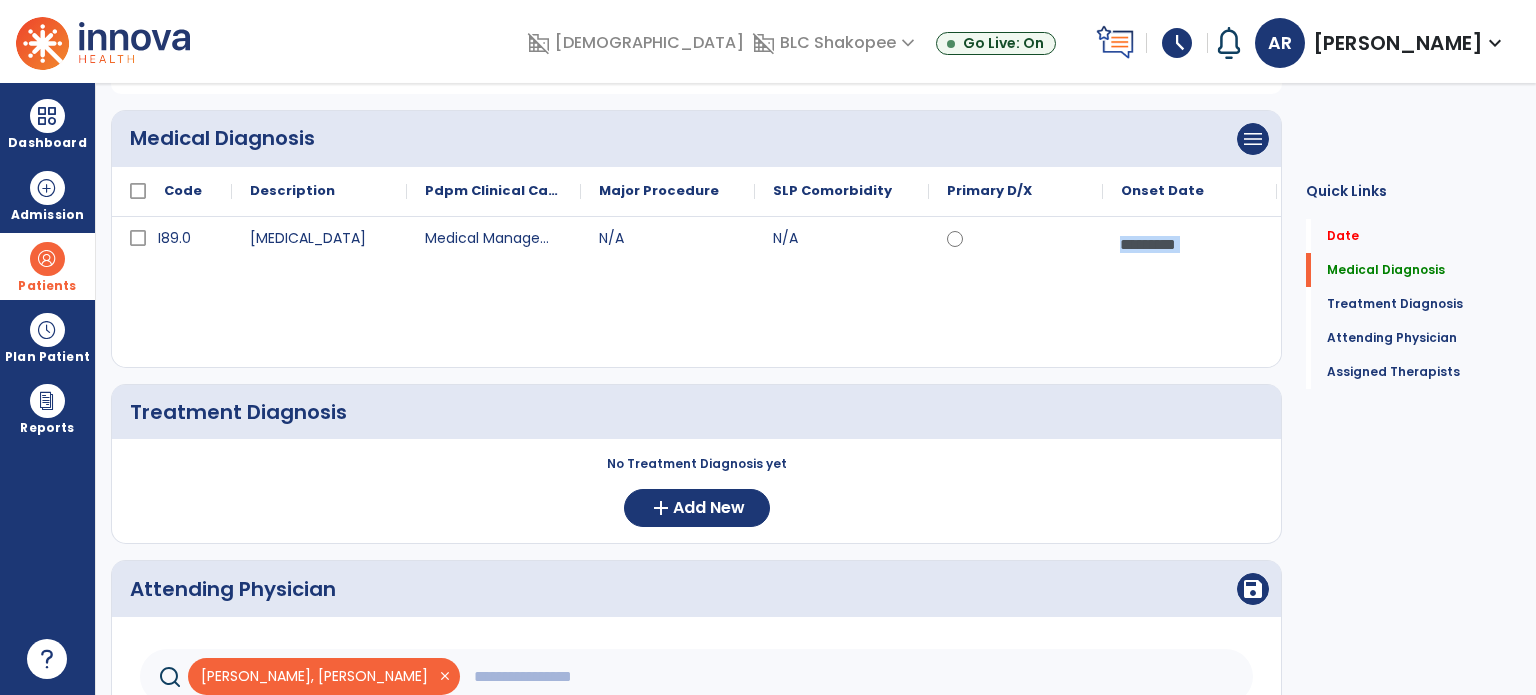 drag, startPoint x: 655, startPoint y: 155, endPoint x: 913, endPoint y: 291, distance: 291.65048 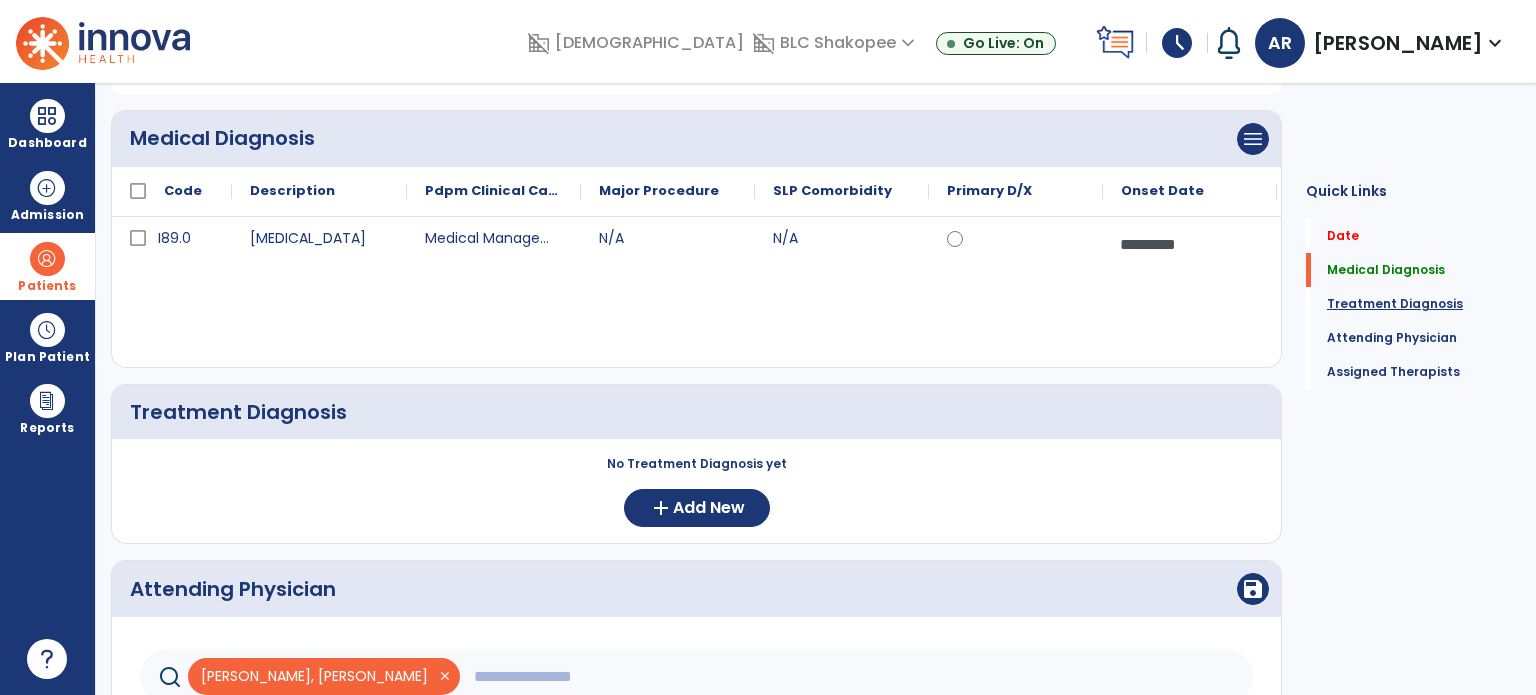 click on "Treatment Diagnosis" 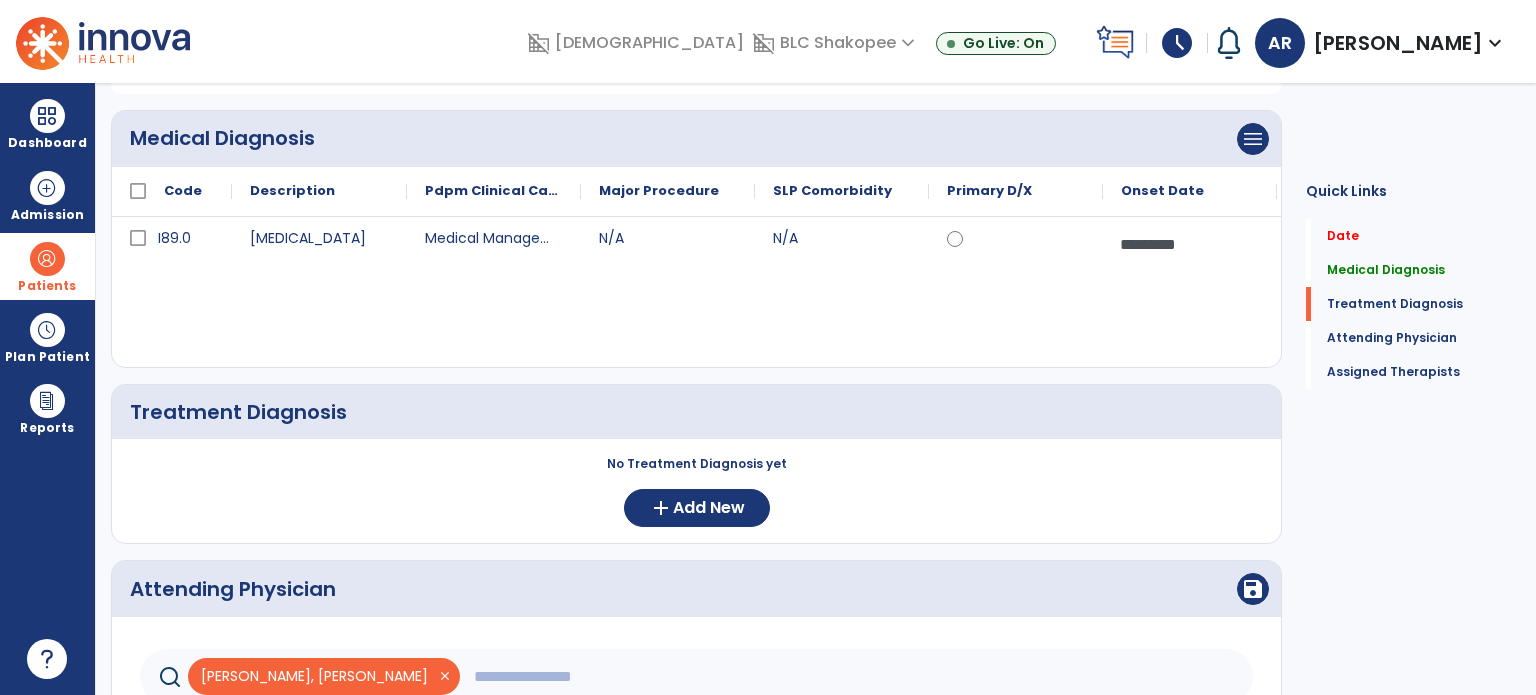 scroll, scrollTop: 238, scrollLeft: 0, axis: vertical 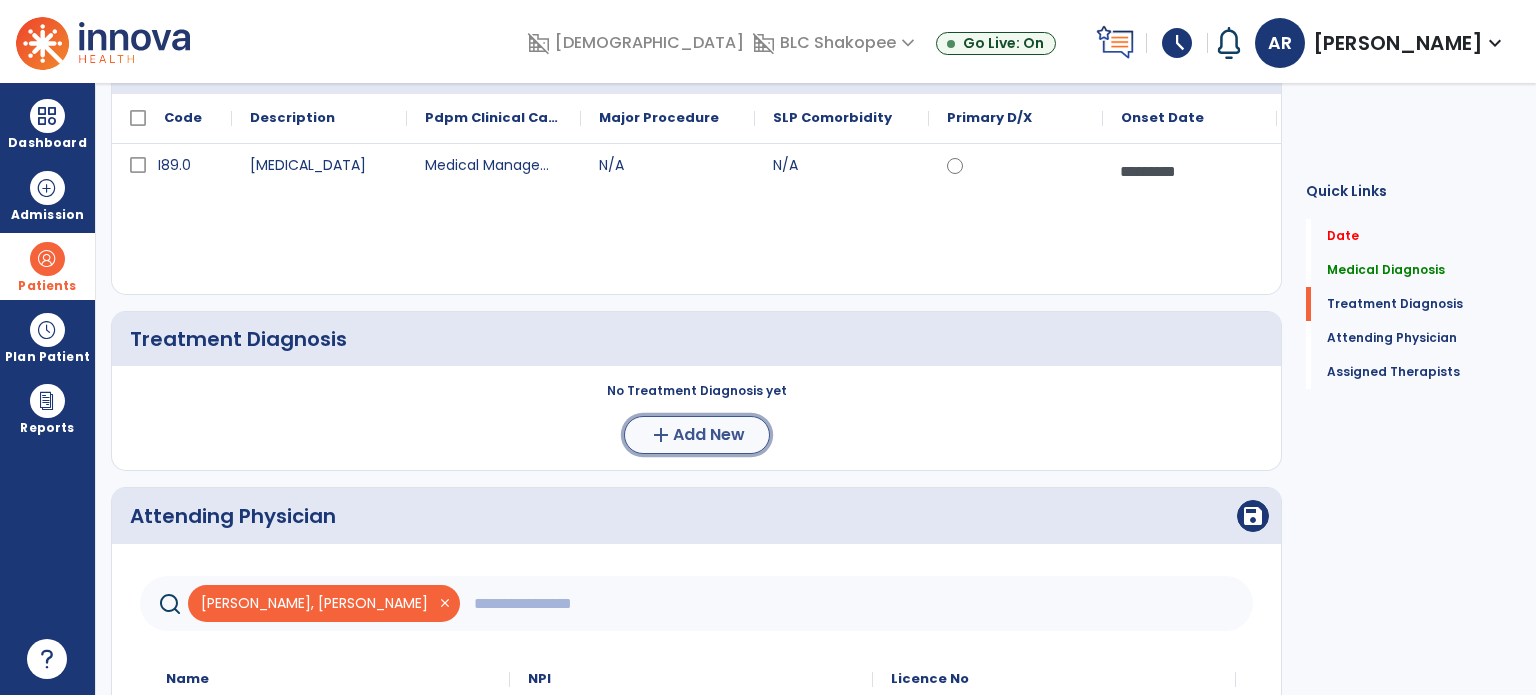 click on "Add New" 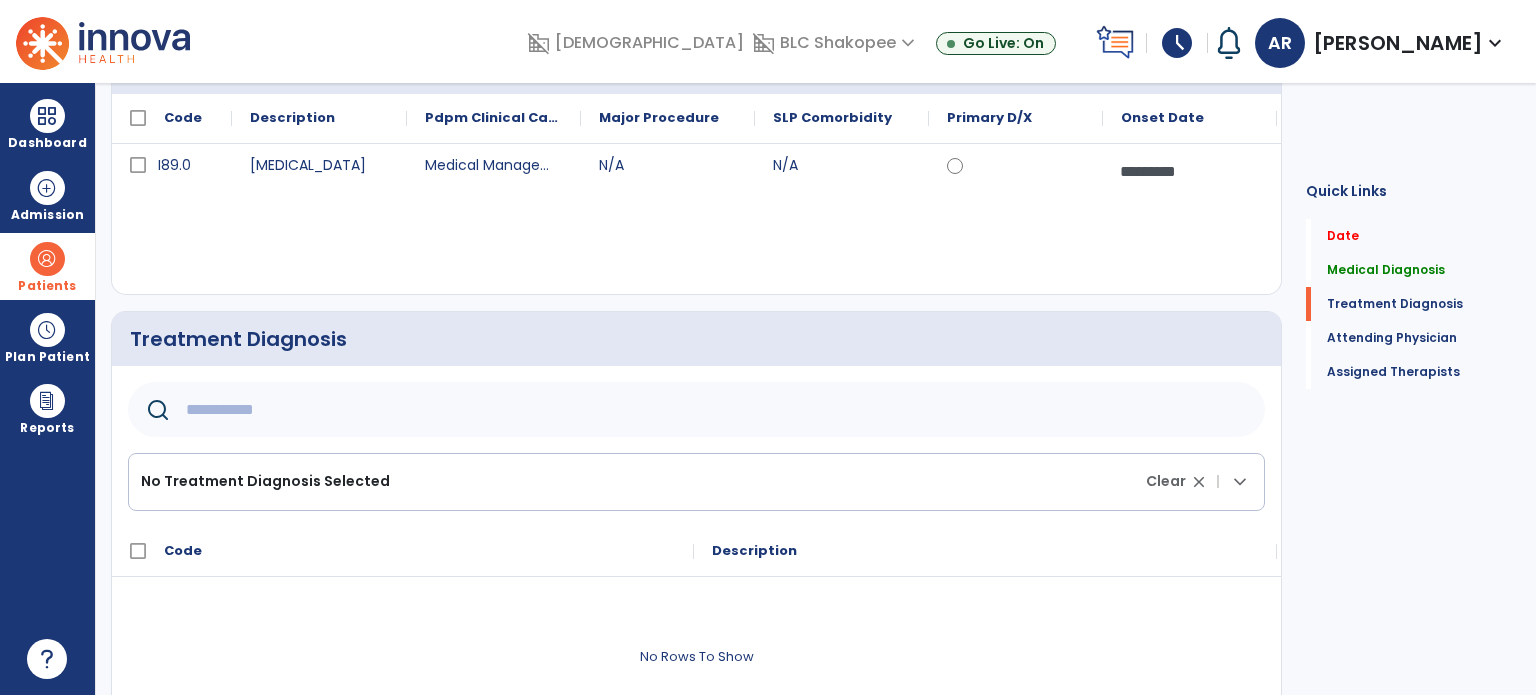 click 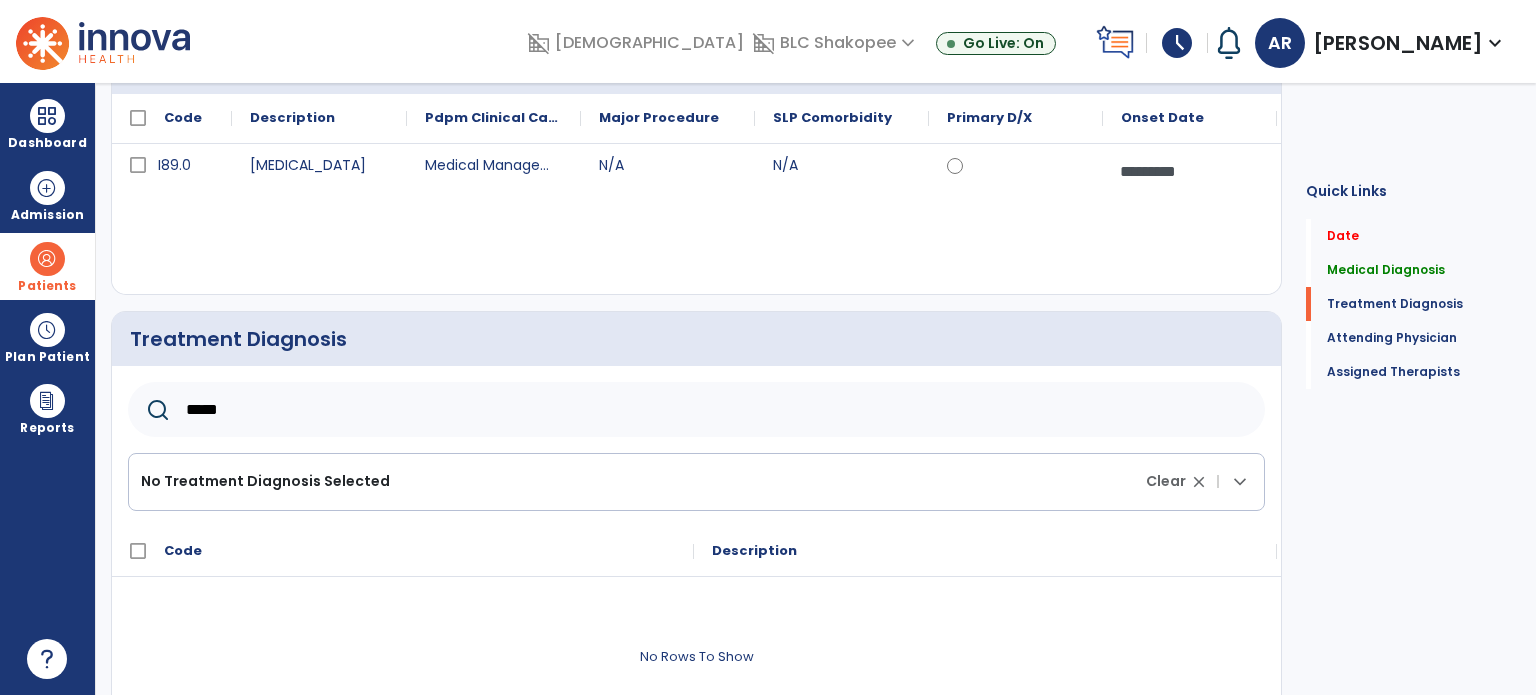 type on "*****" 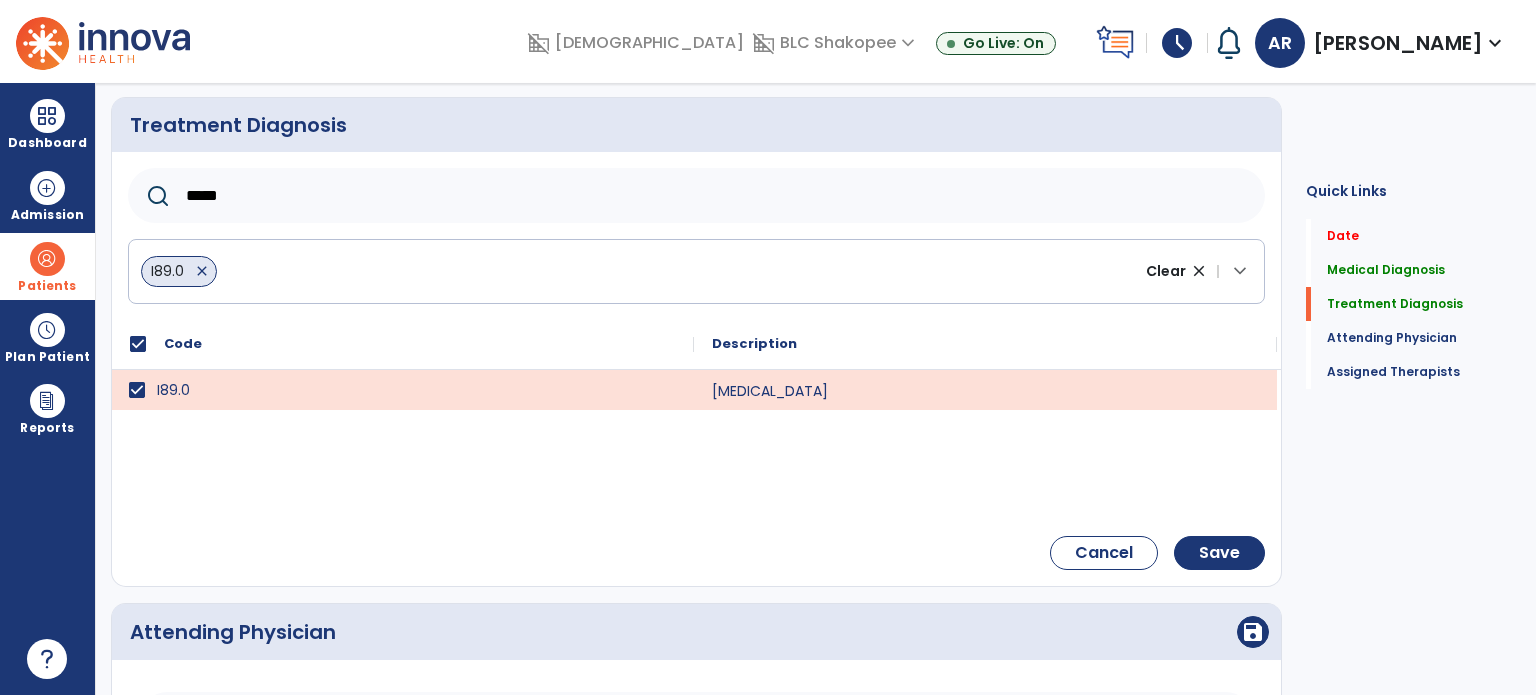 scroll, scrollTop: 452, scrollLeft: 0, axis: vertical 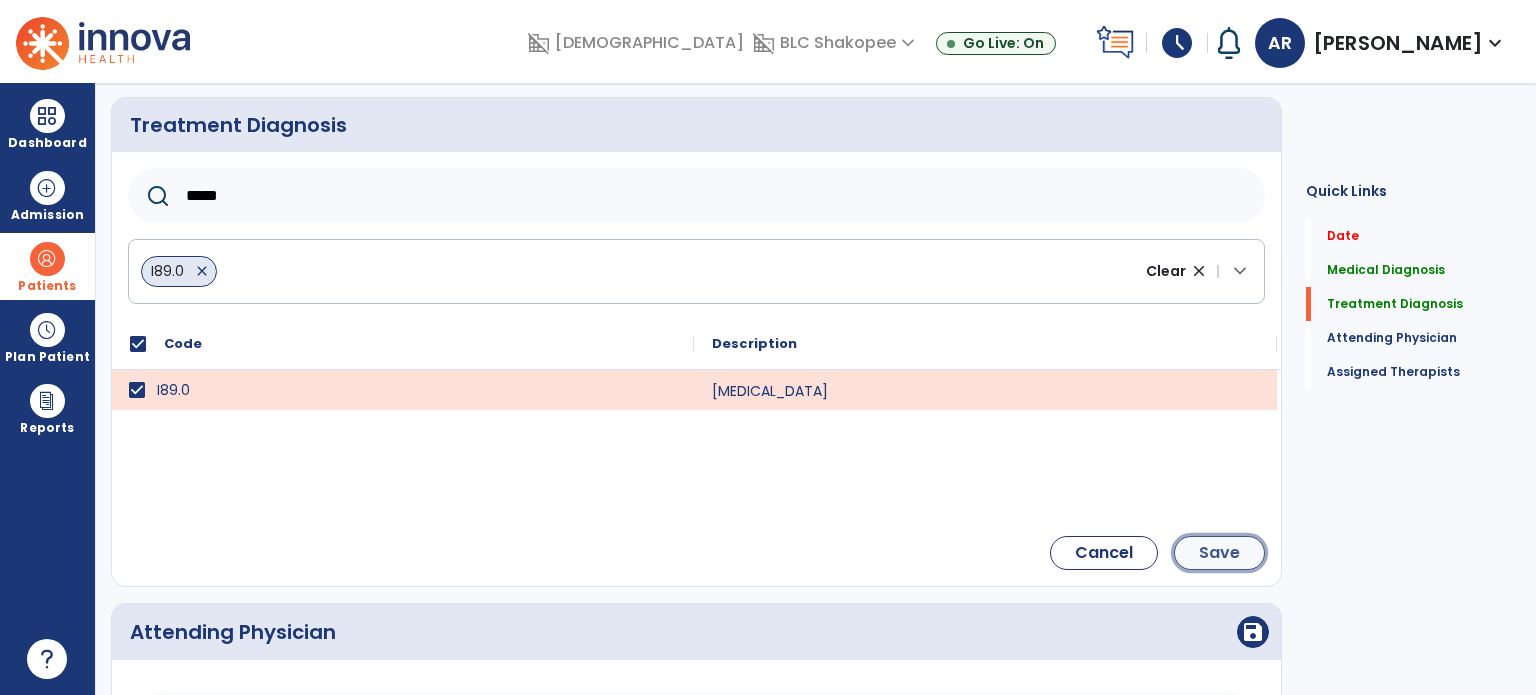 click on "Save" 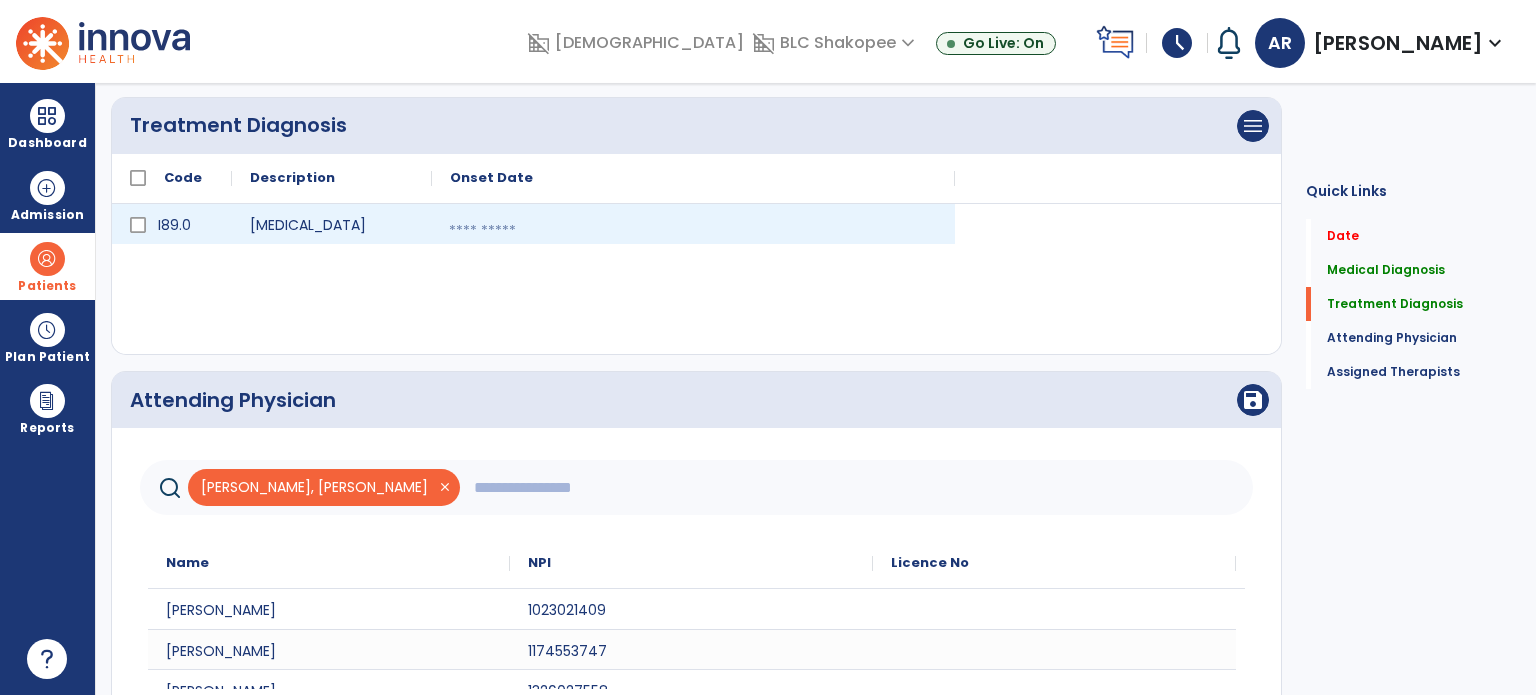 click at bounding box center [693, 231] 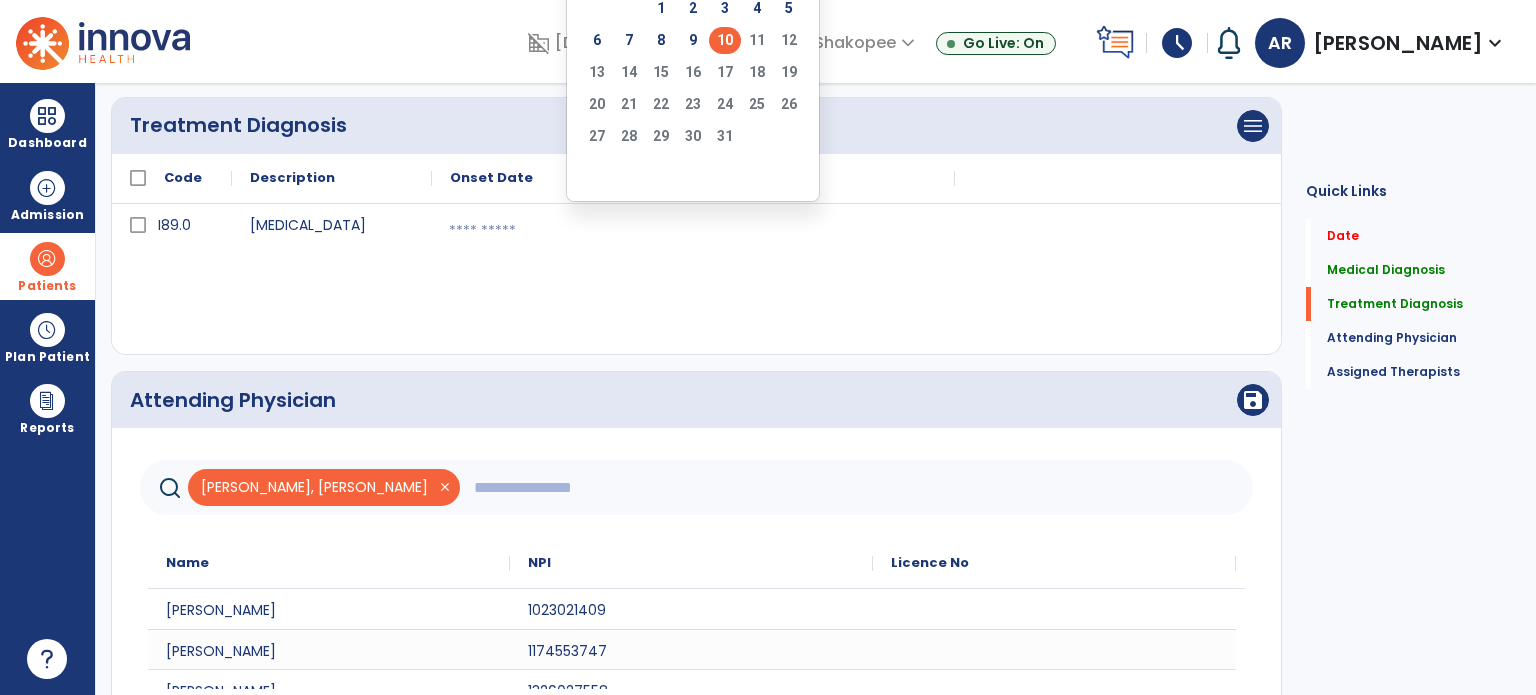 click on "10" 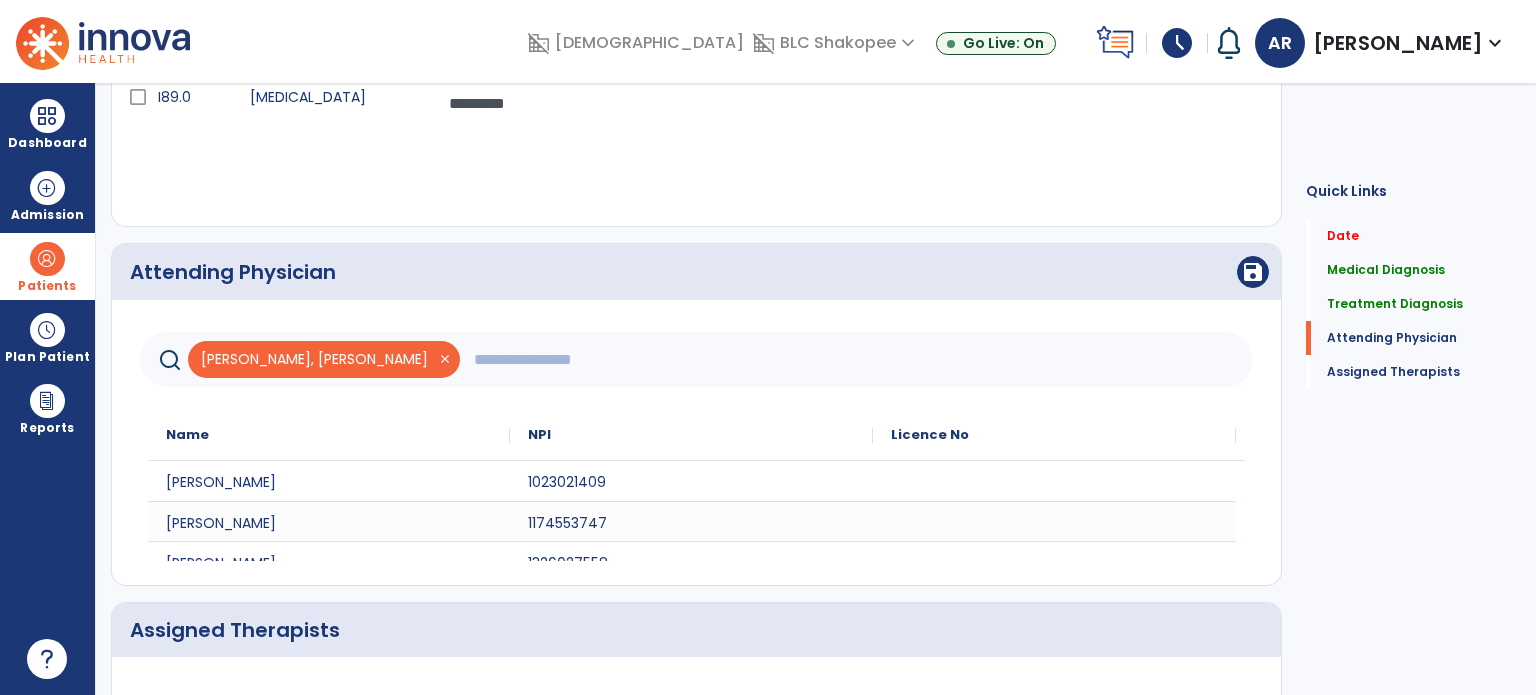 scroll, scrollTop: 784, scrollLeft: 0, axis: vertical 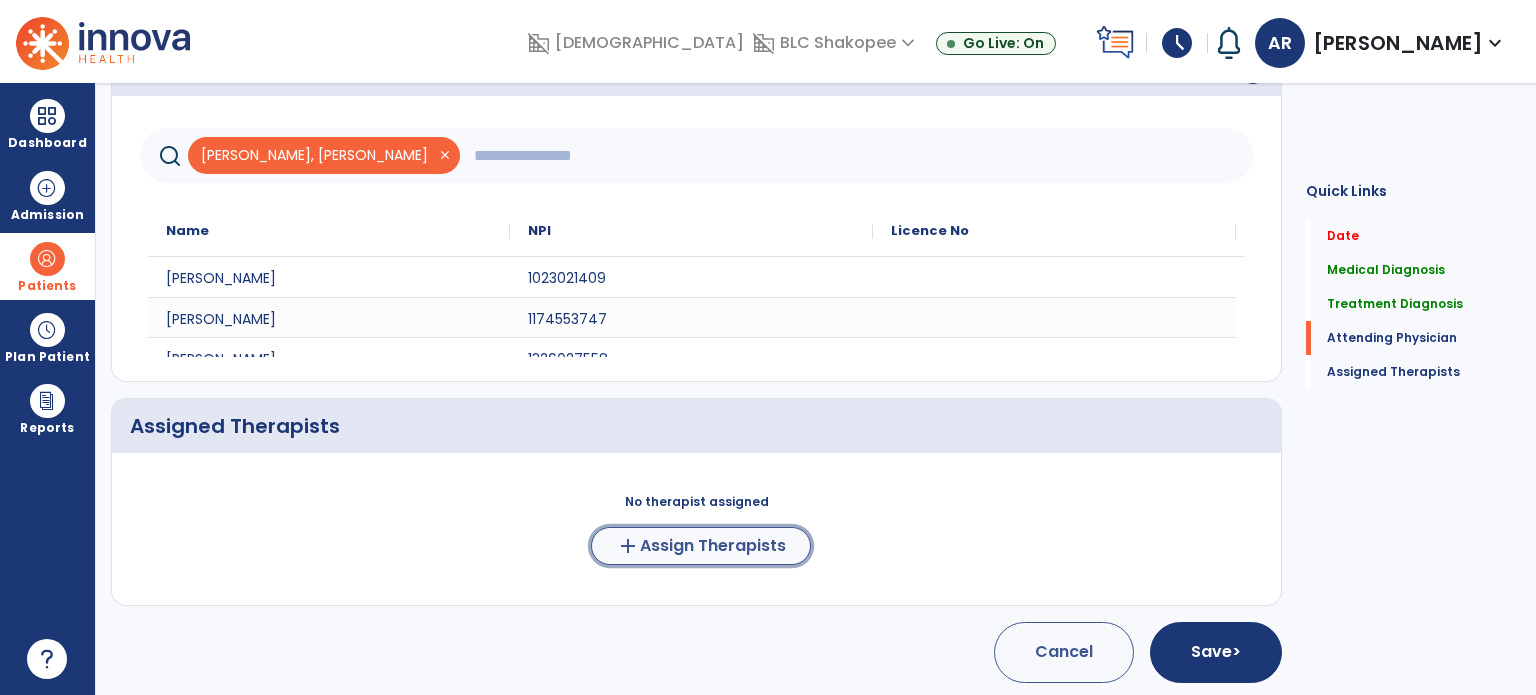 click on "Assign Therapists" 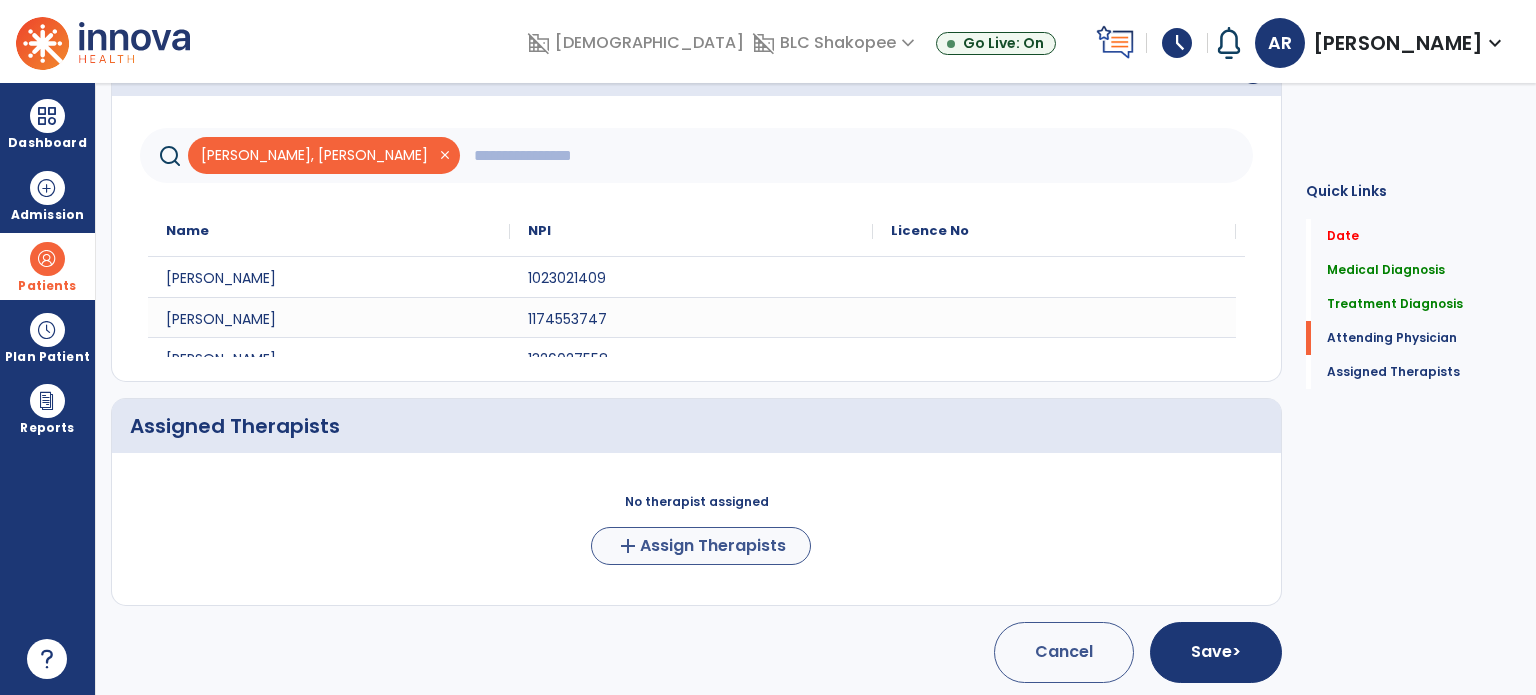 scroll, scrollTop: 781, scrollLeft: 0, axis: vertical 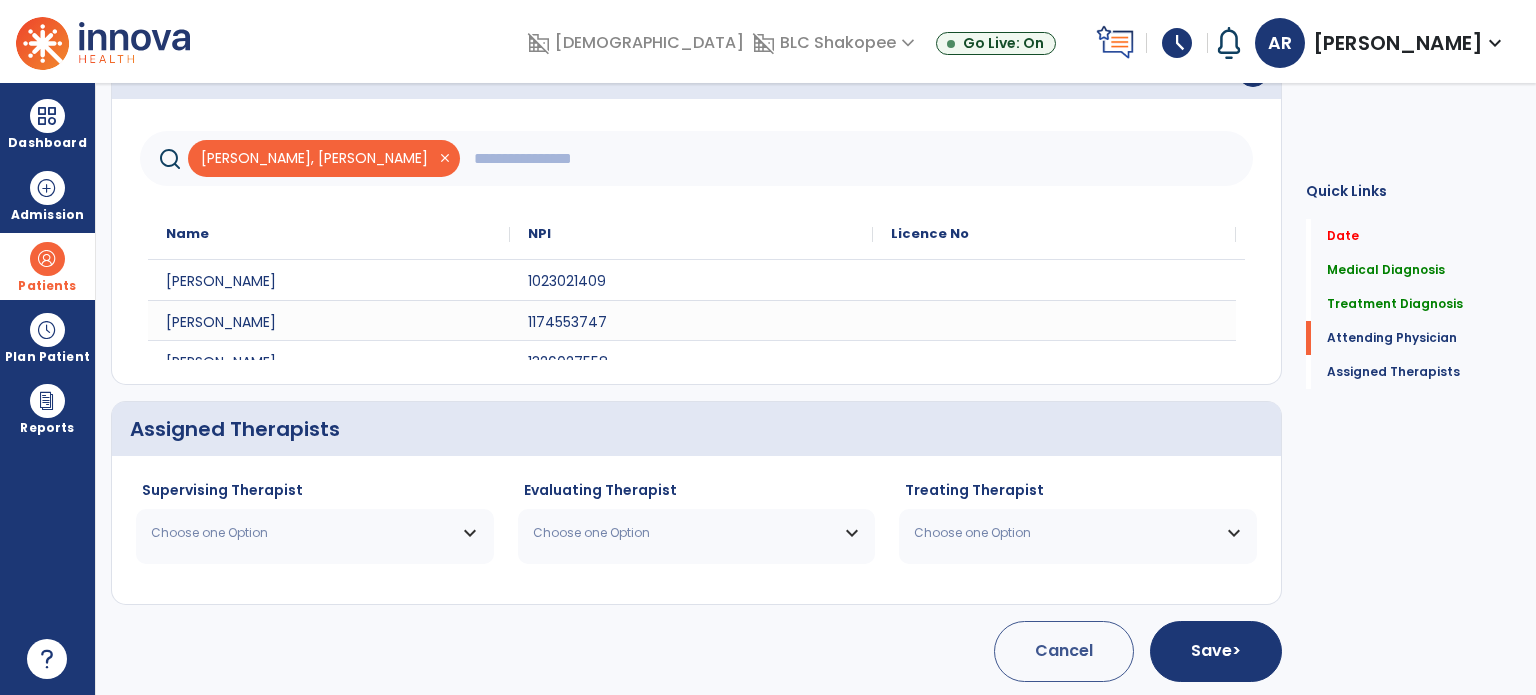 click on "Choose one Option" at bounding box center (315, 533) 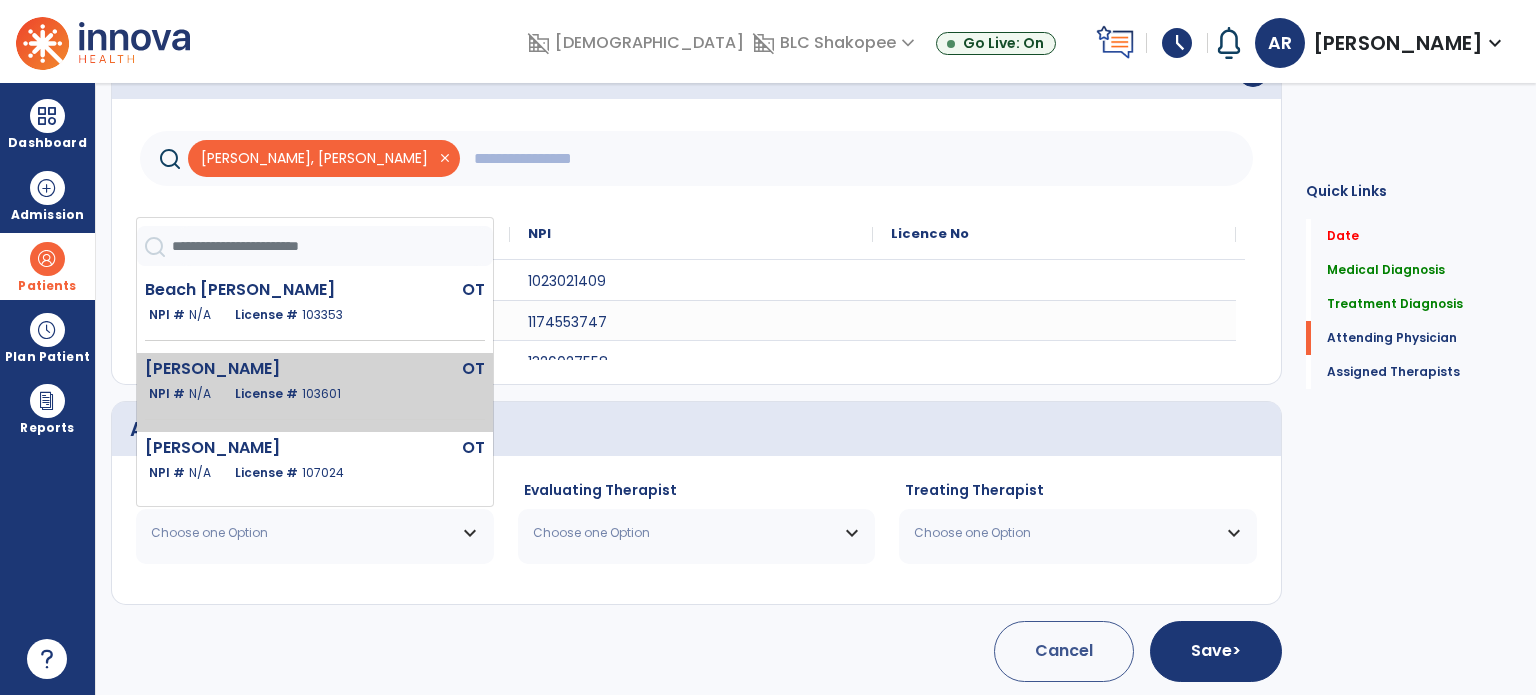 type 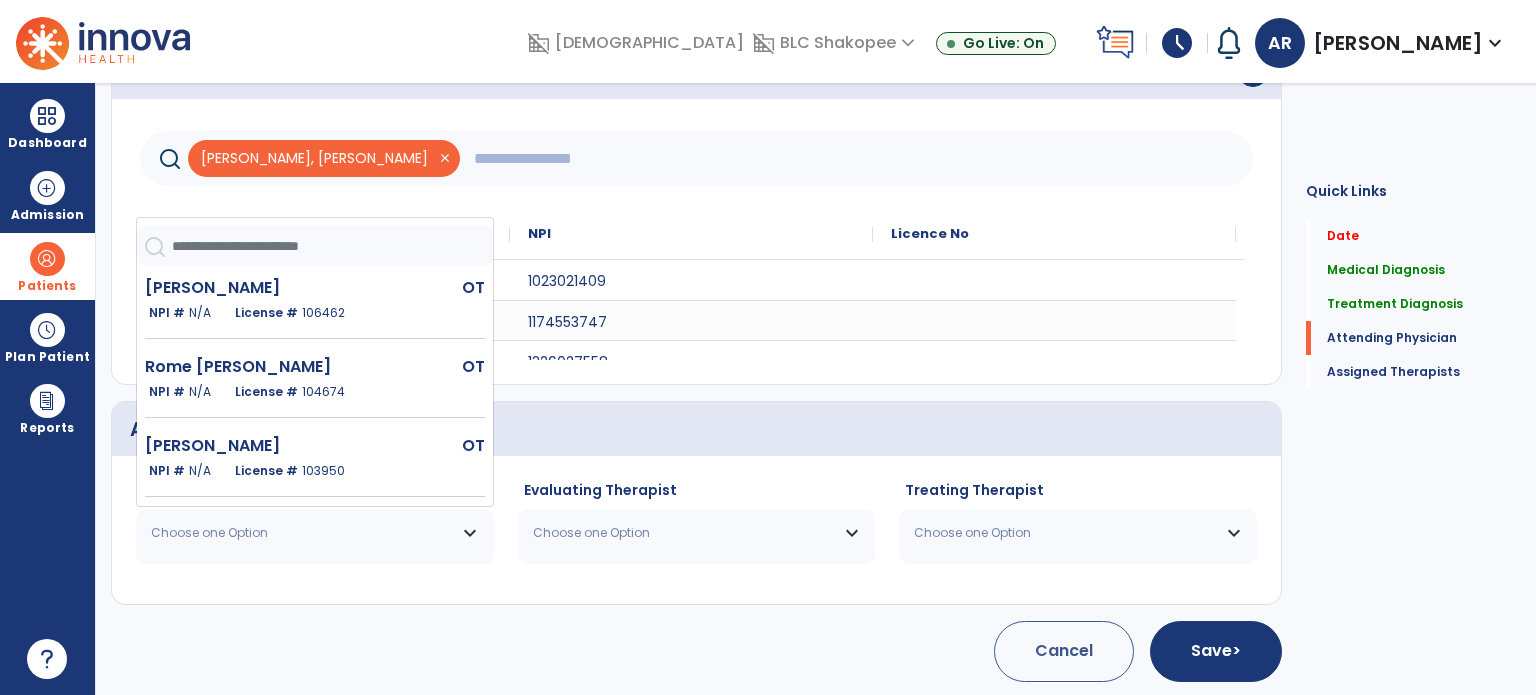 scroll, scrollTop: 674, scrollLeft: 0, axis: vertical 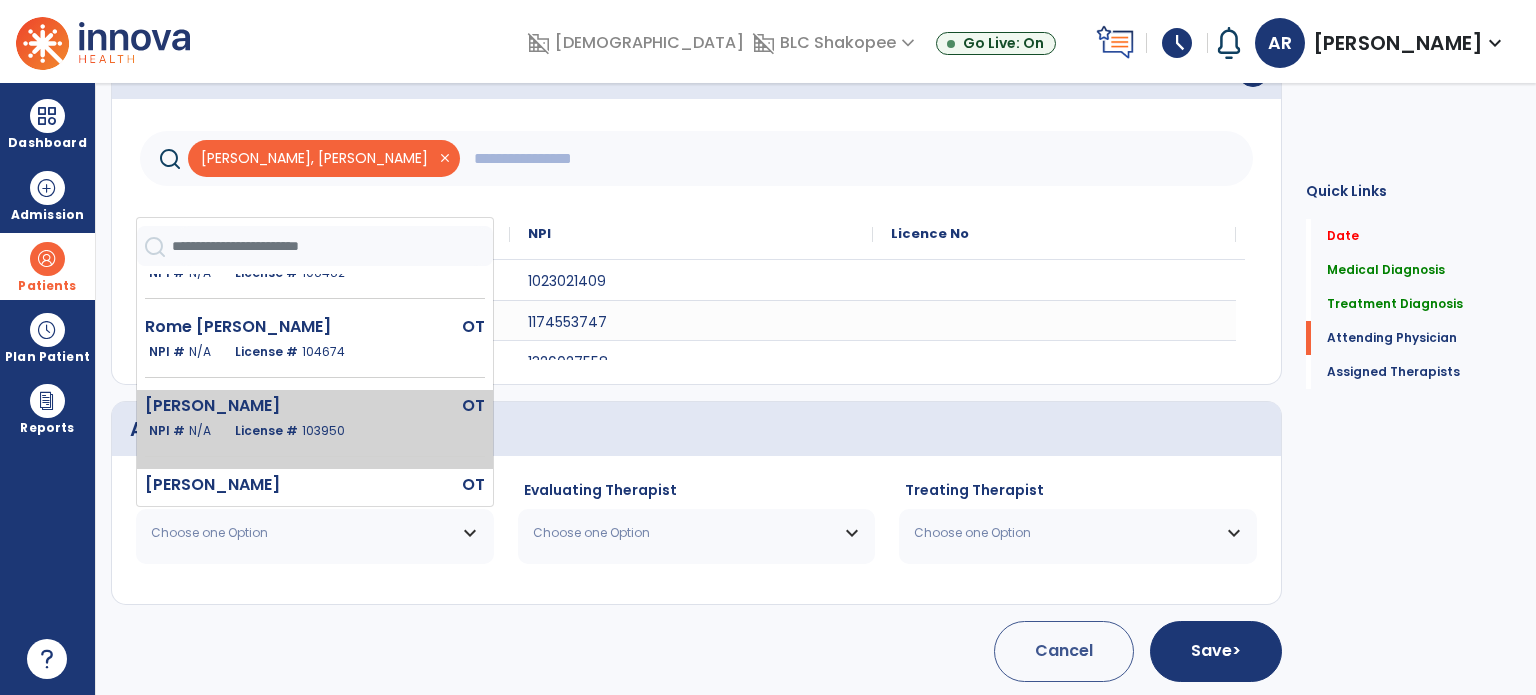 click on "[PERSON_NAME]  OT   NPI #  N/A   License #  103950" 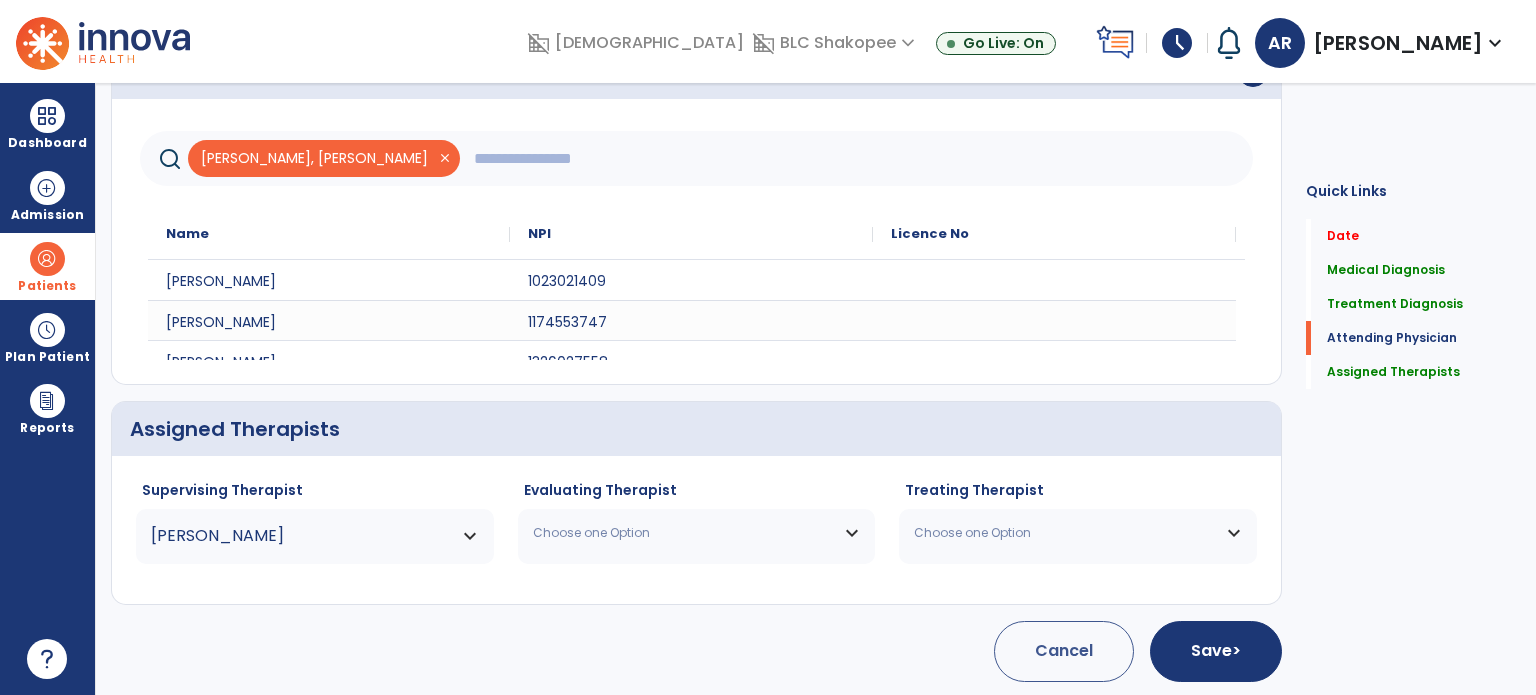 click on "Choose one Option" at bounding box center (684, 533) 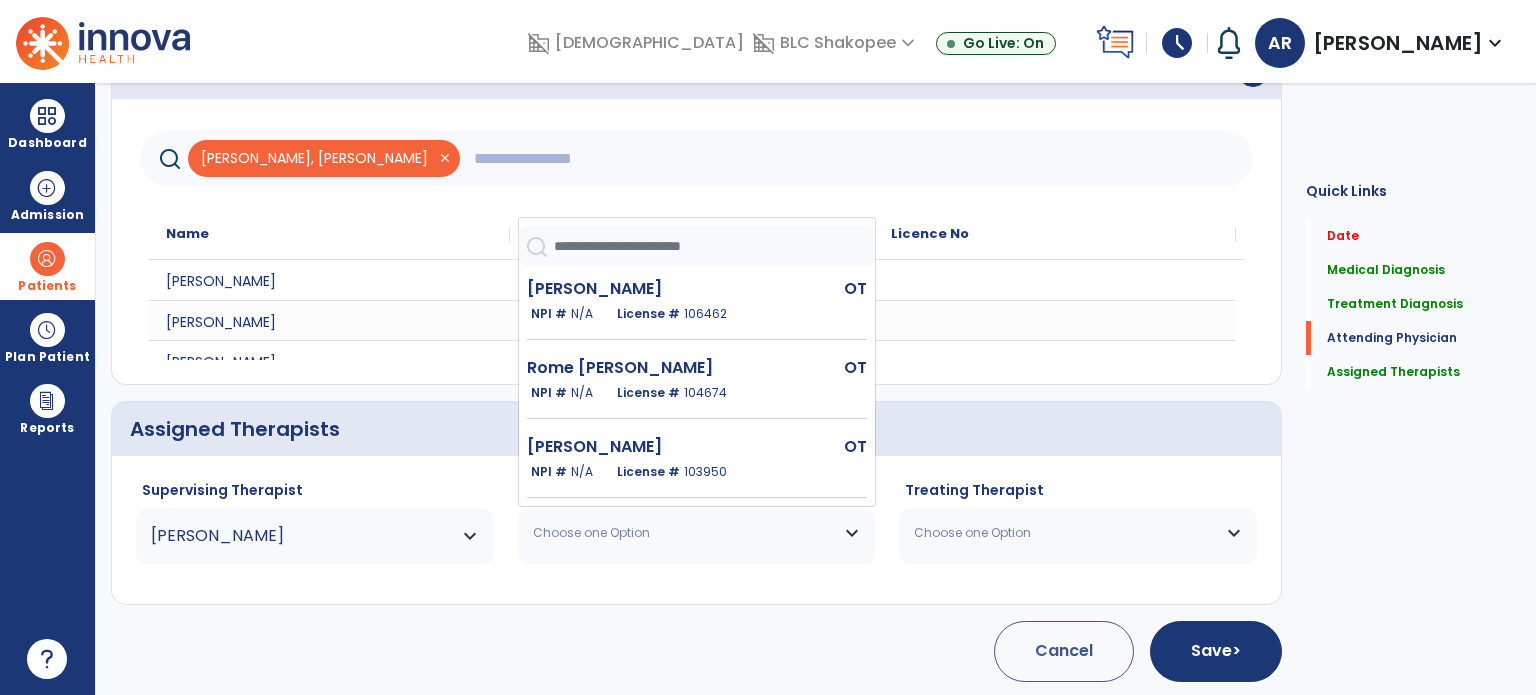 scroll, scrollTop: 644, scrollLeft: 0, axis: vertical 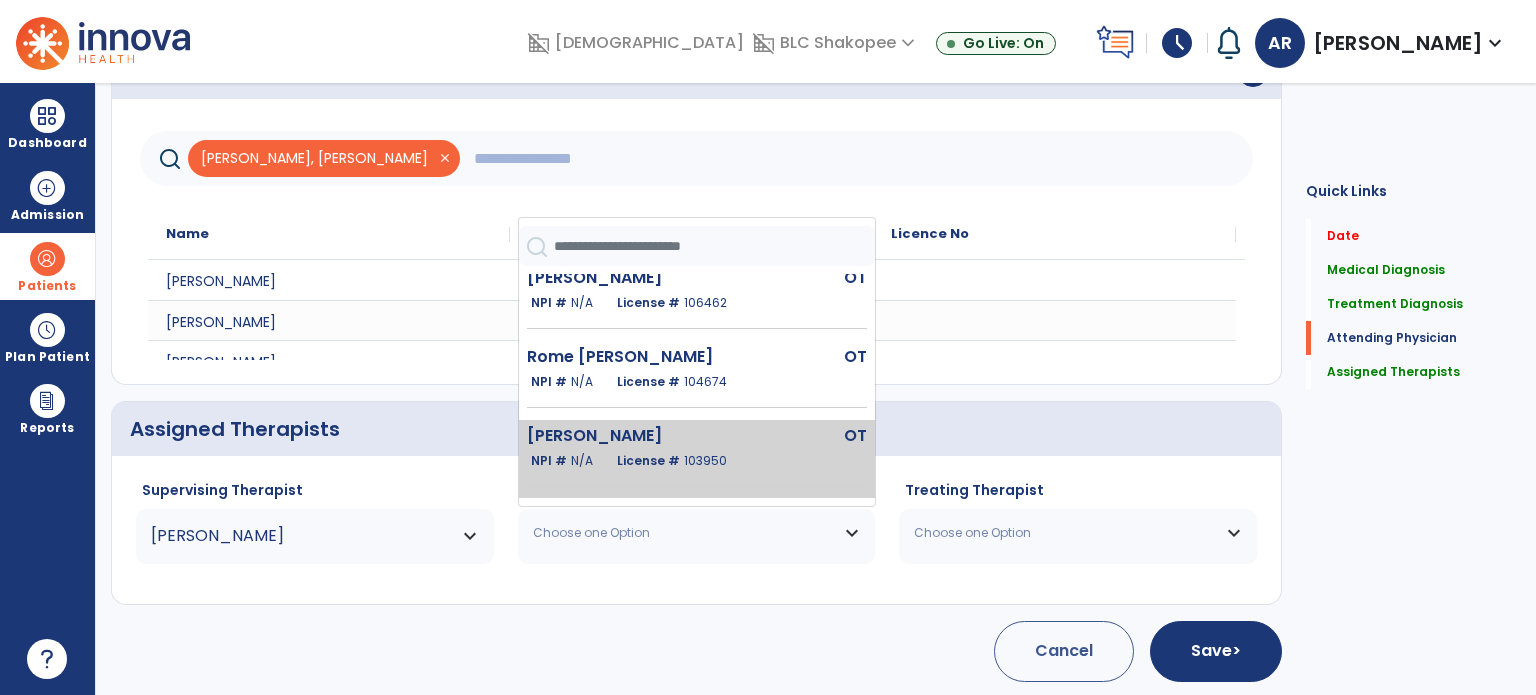 click on "[PERSON_NAME]" 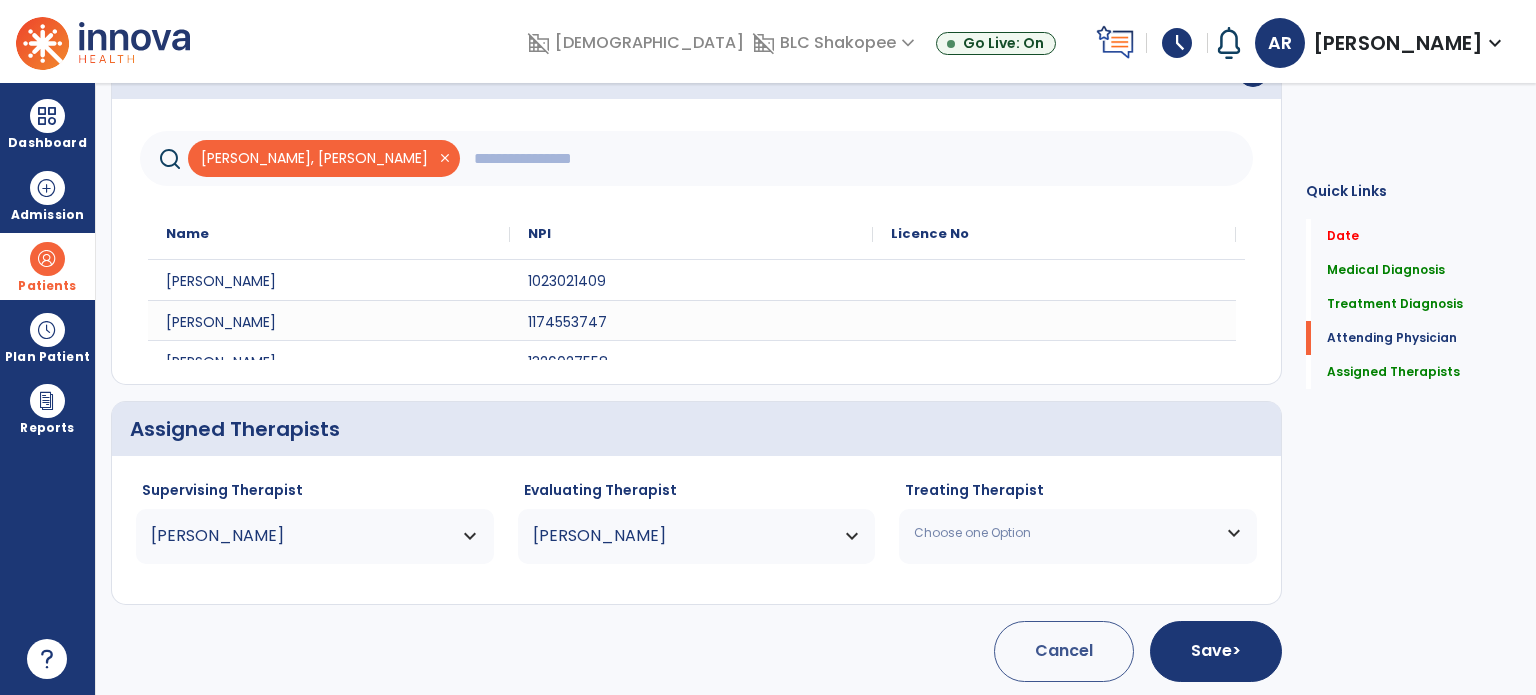 click on "Choose one Option" at bounding box center (1078, 533) 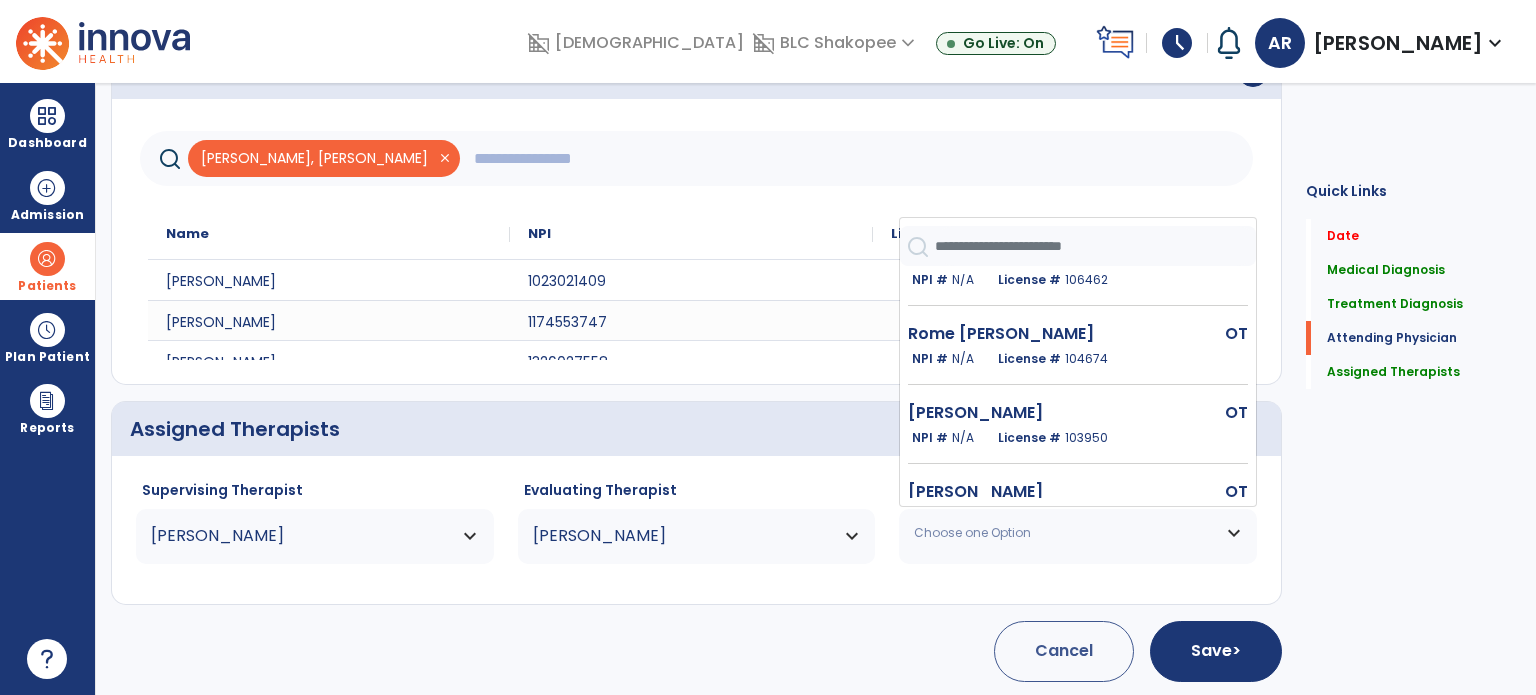 scroll, scrollTop: 1268, scrollLeft: 0, axis: vertical 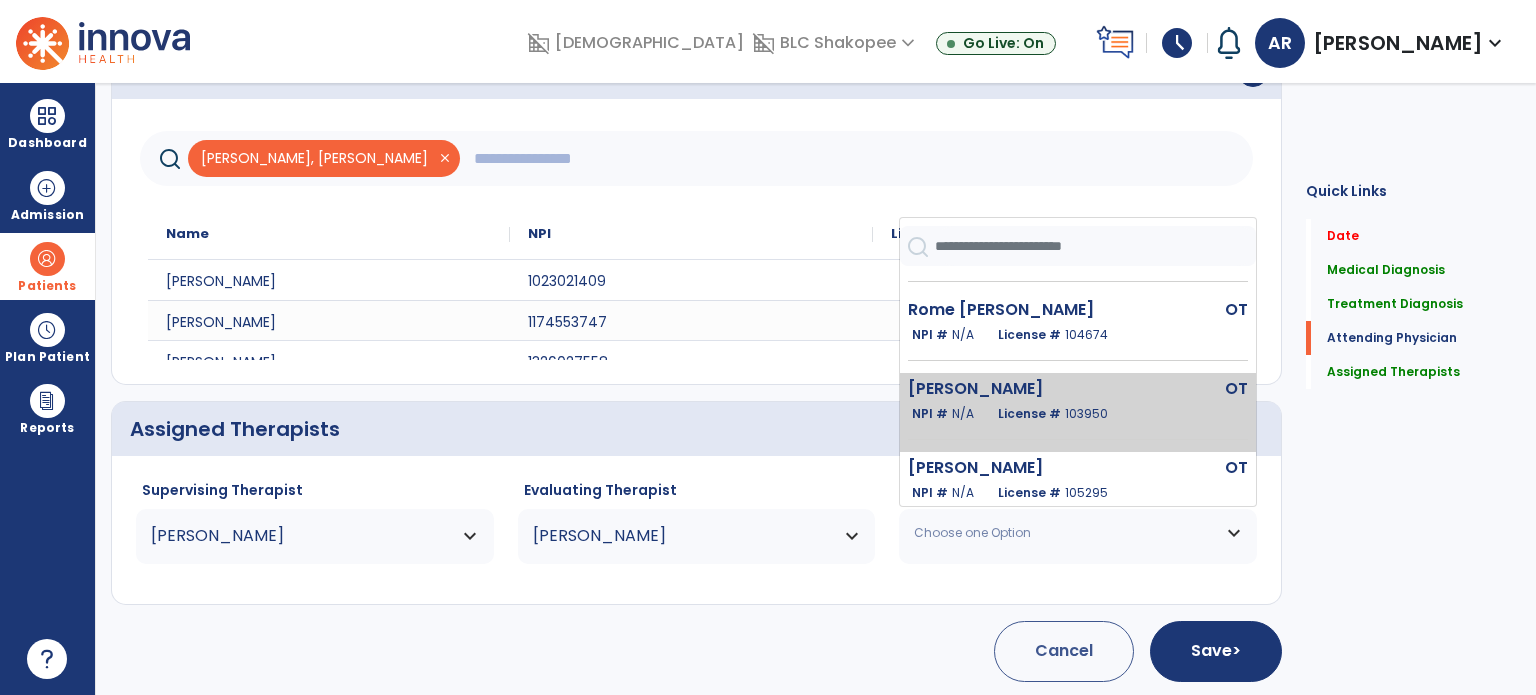 click on "[PERSON_NAME]  OT   NPI #  N/A   License #  103950" 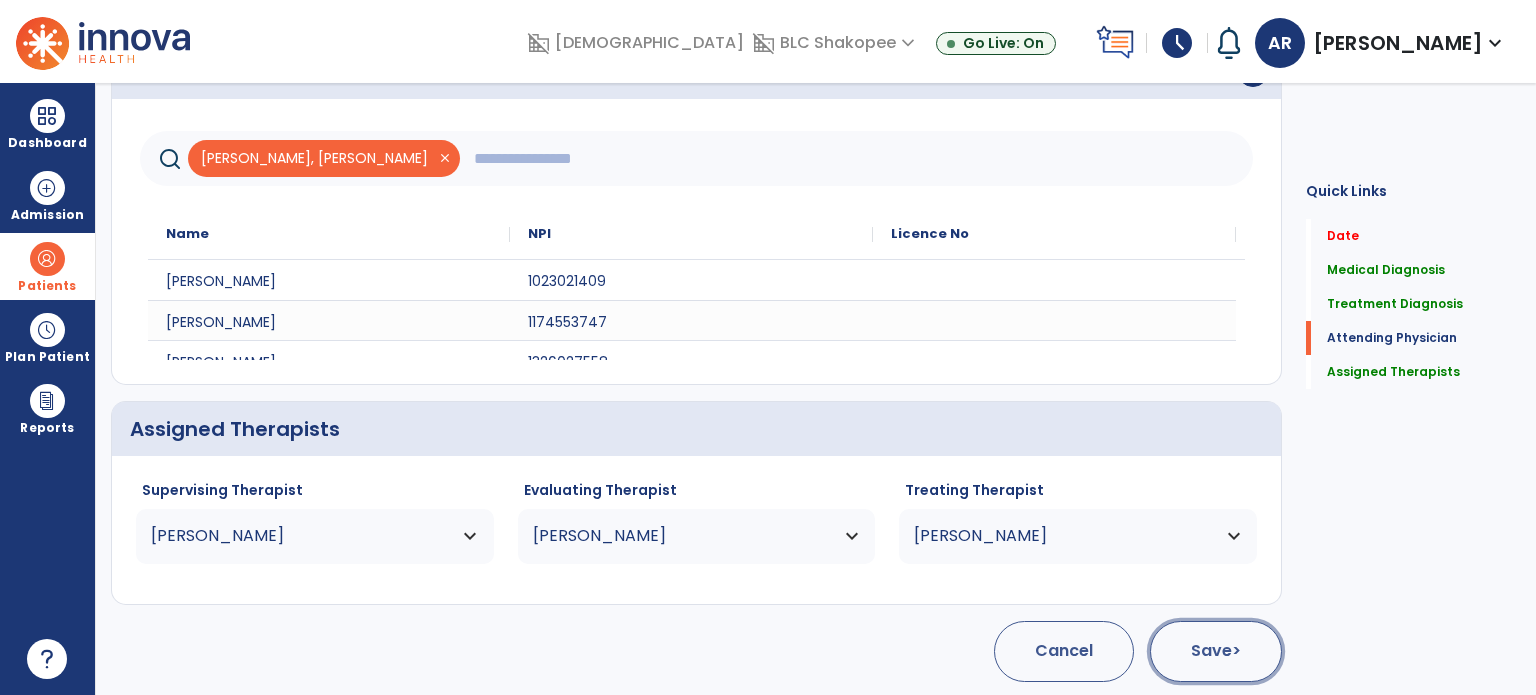 click on "Save  >" 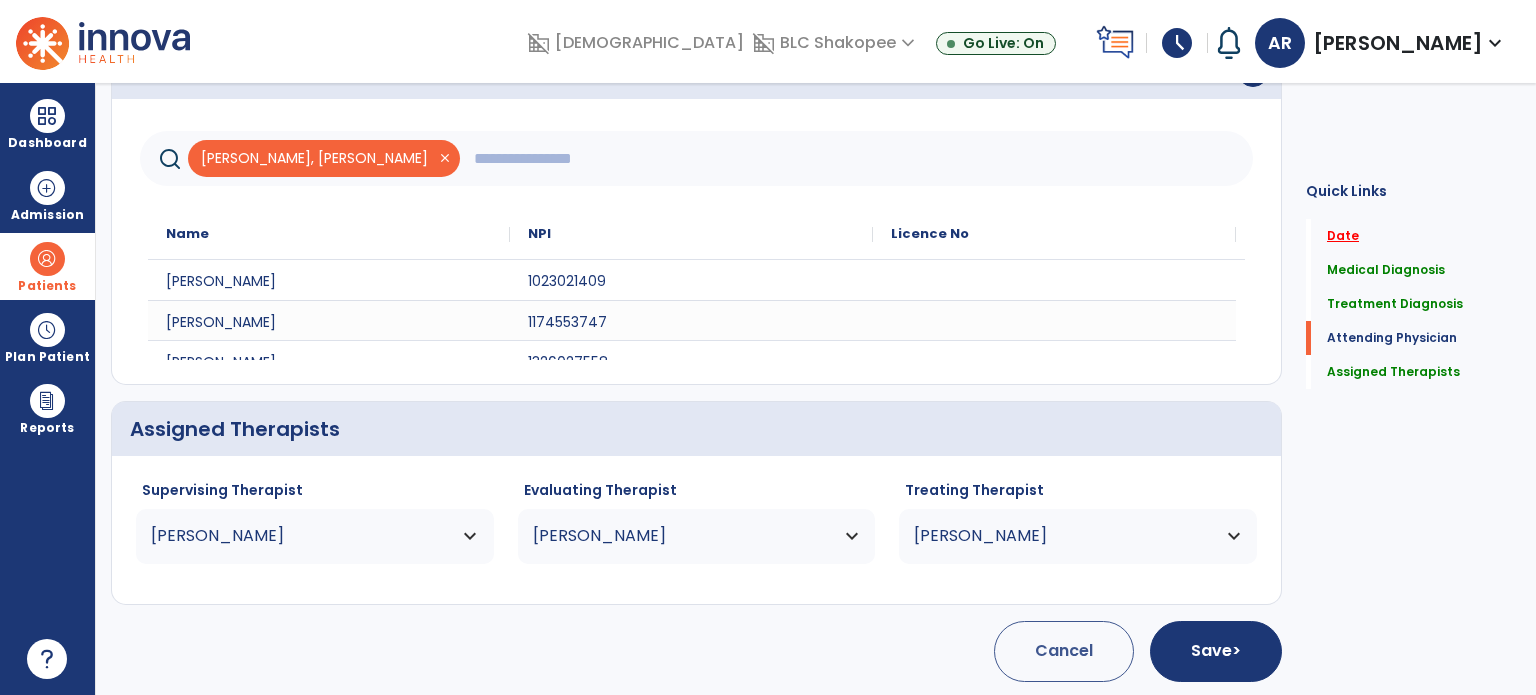 click on "Date" 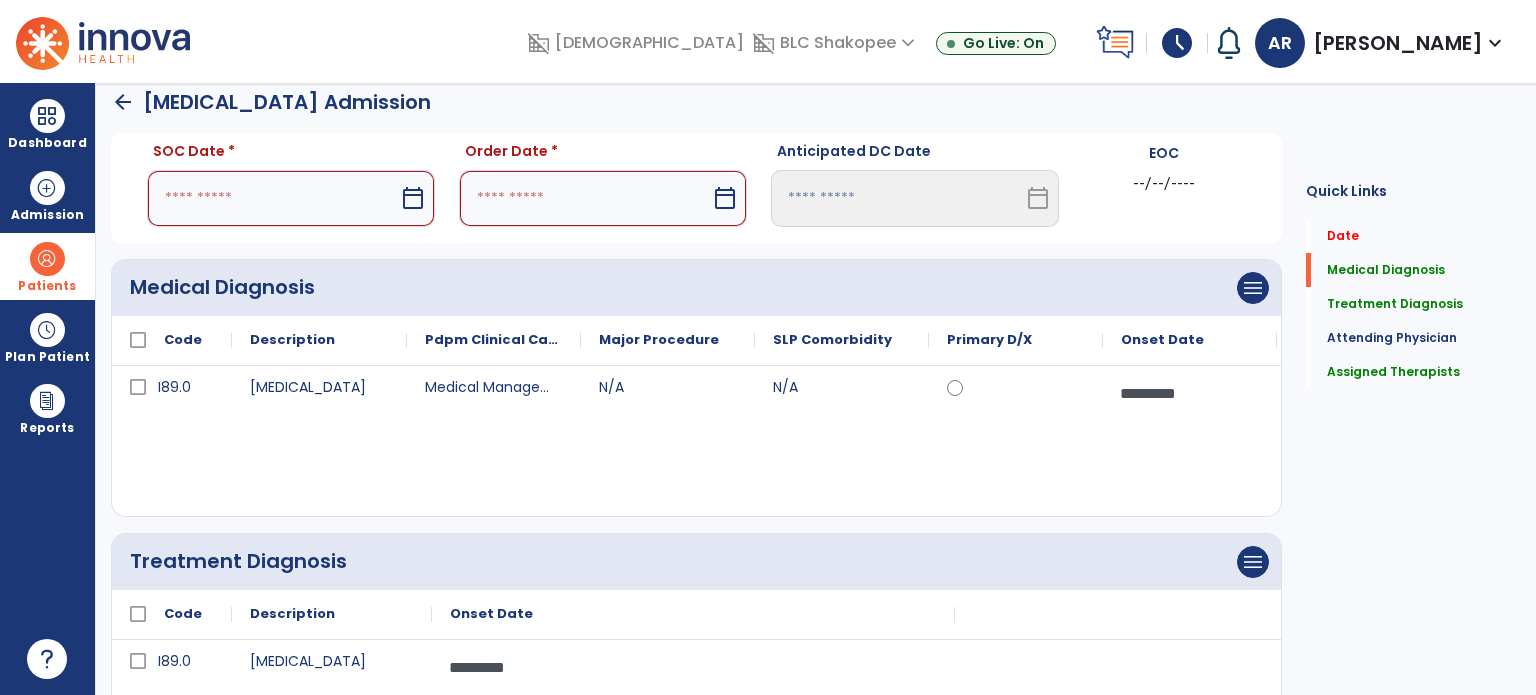 scroll, scrollTop: 0, scrollLeft: 0, axis: both 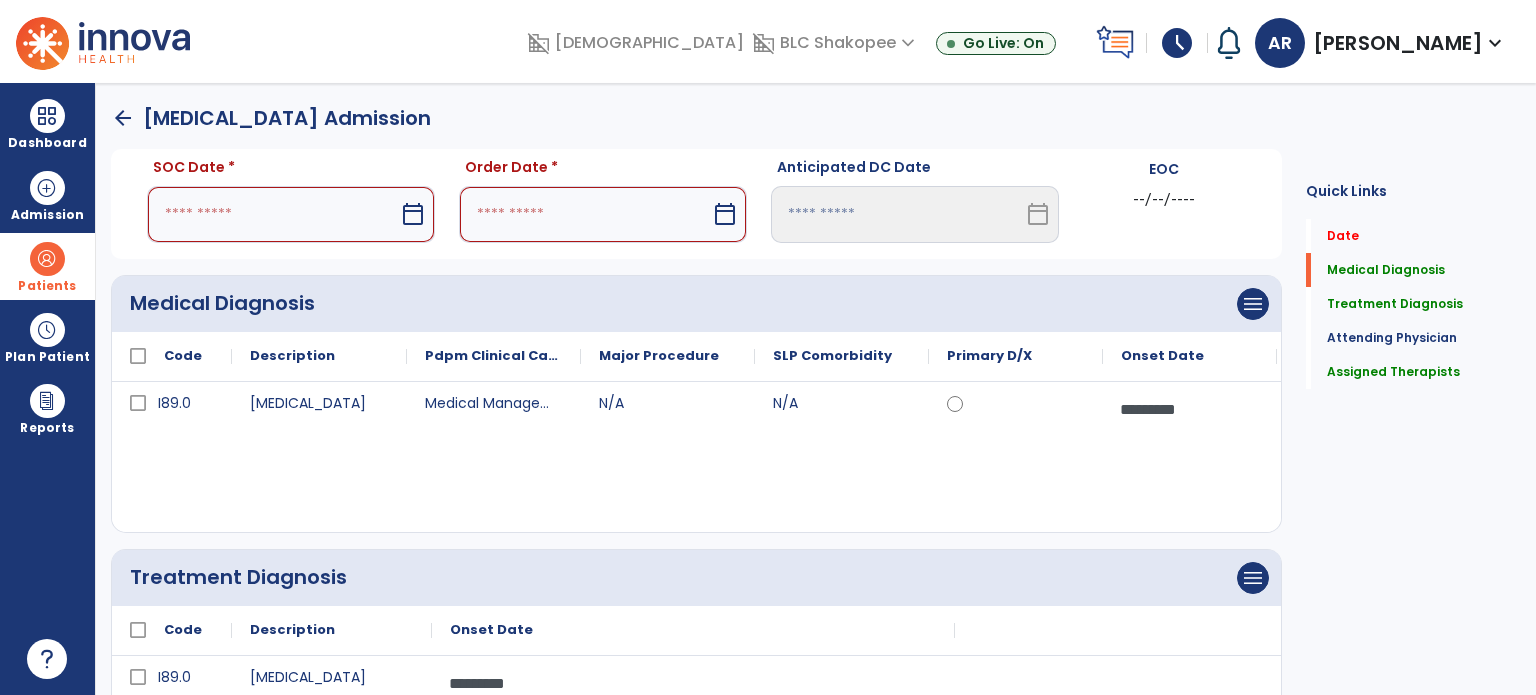click at bounding box center (273, 214) 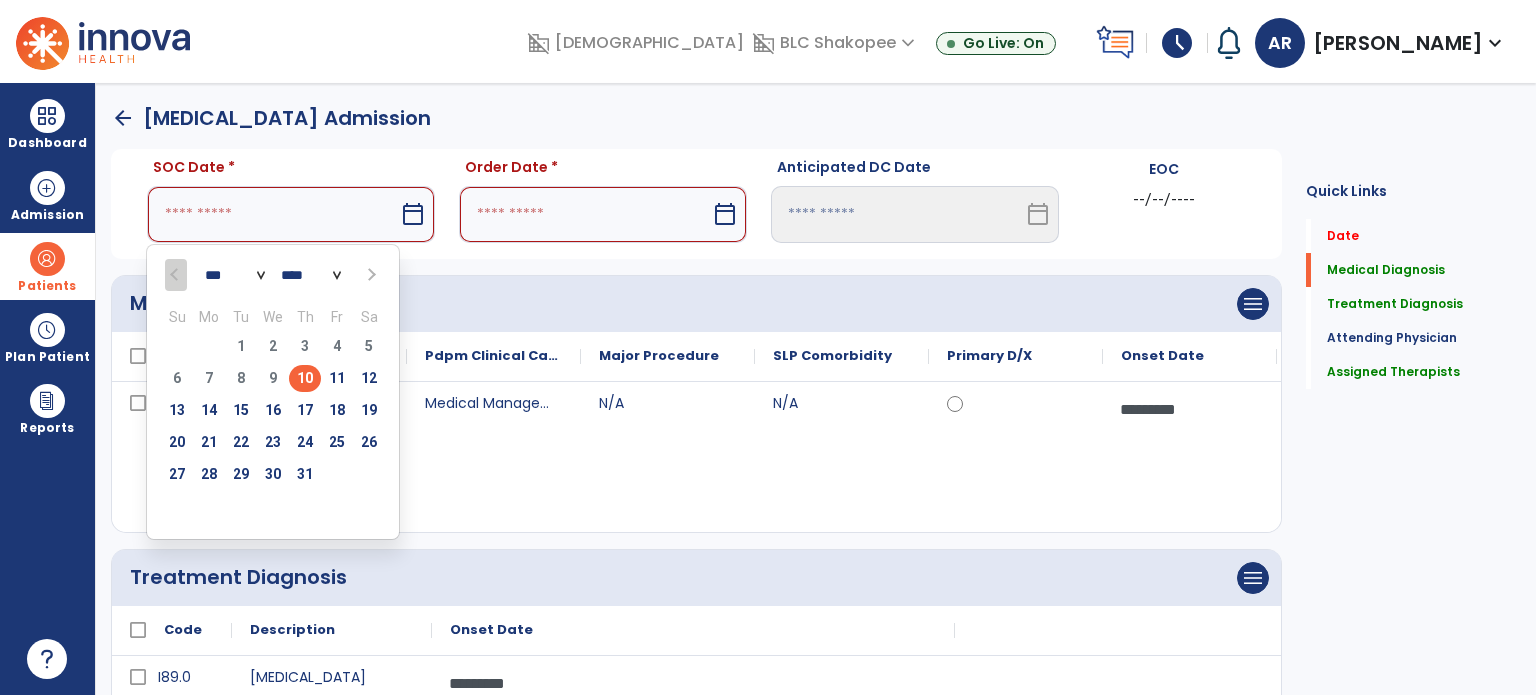 click on "10" at bounding box center (305, 378) 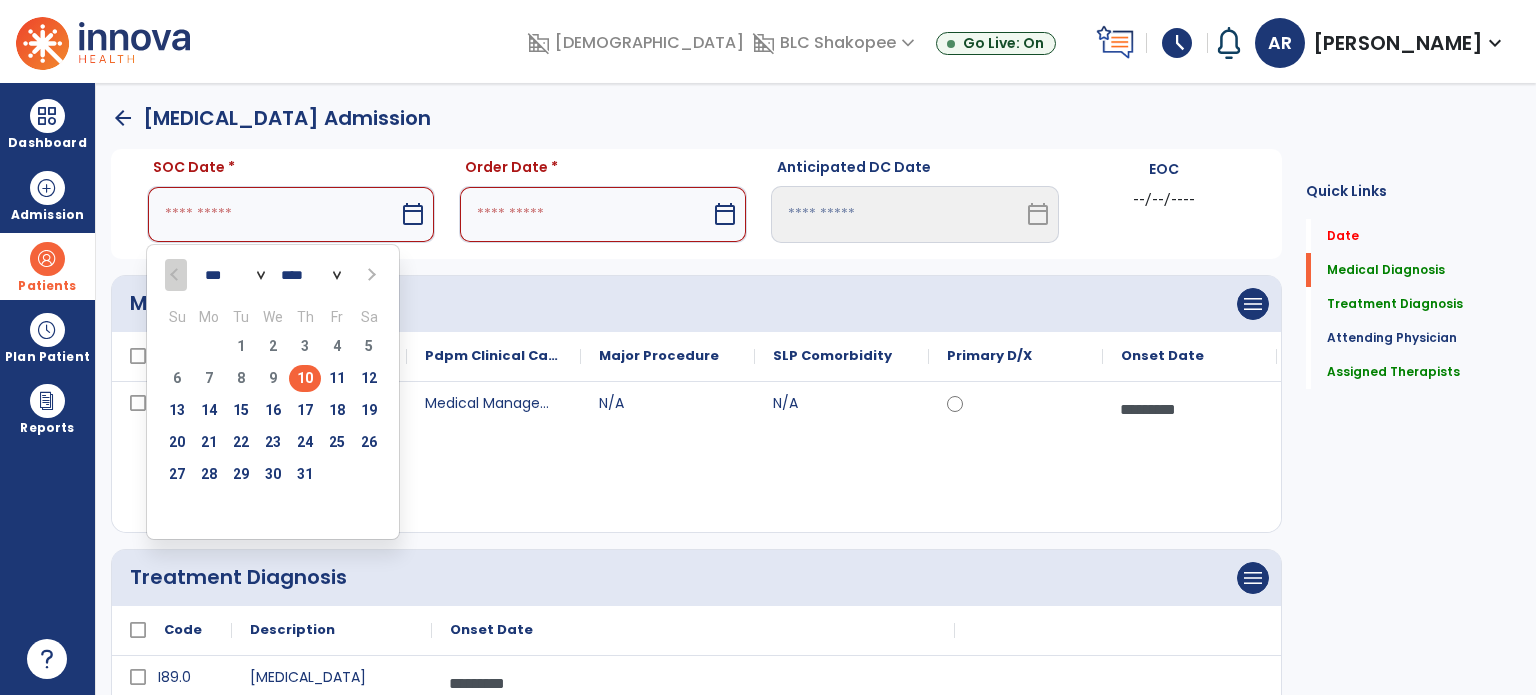 type on "*********" 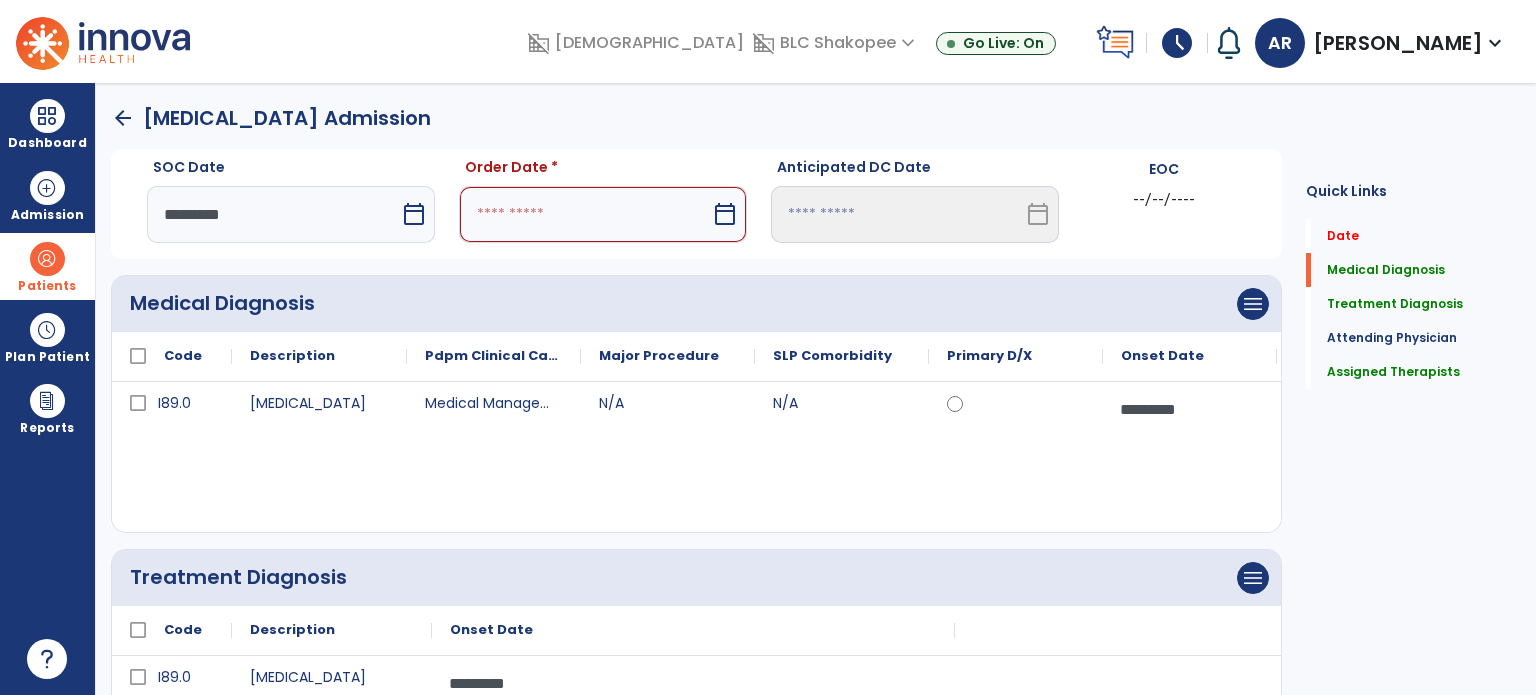click on "calendar_today" at bounding box center [725, 214] 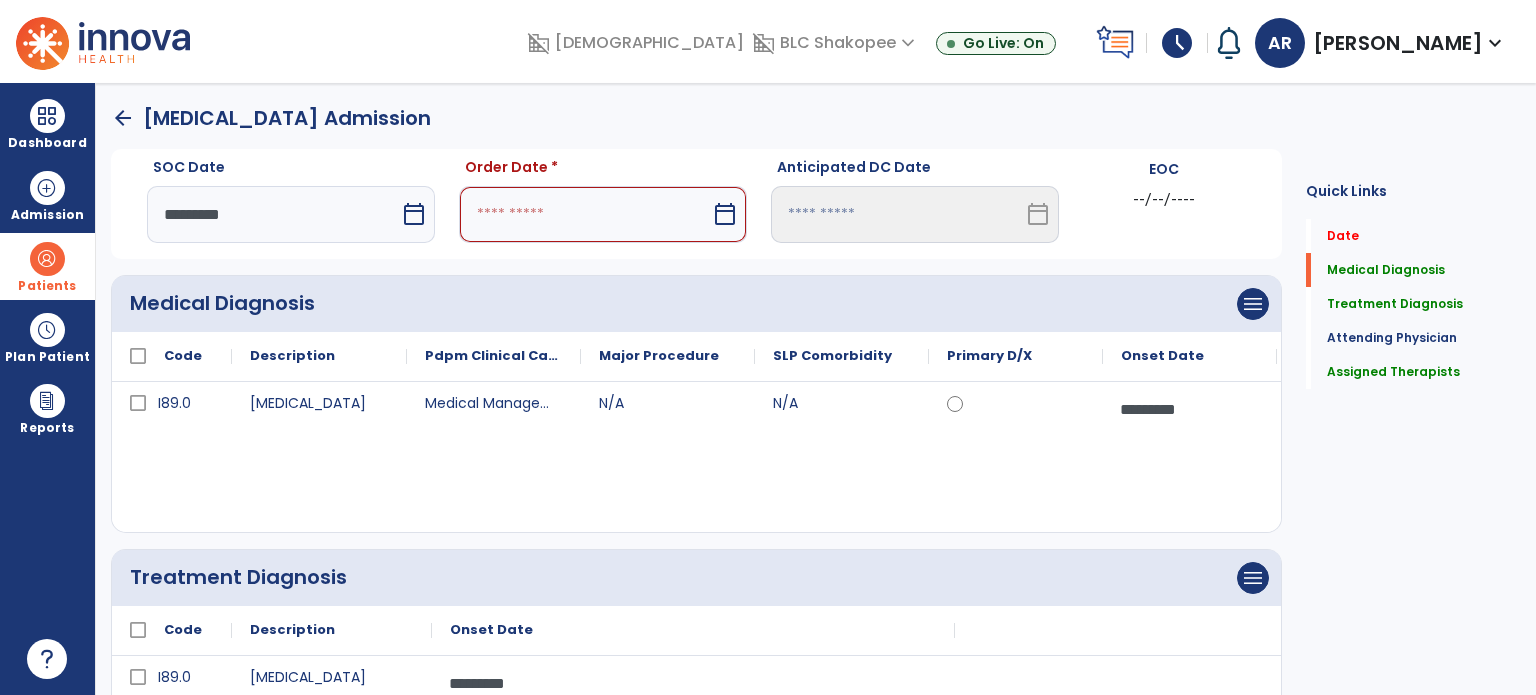 select on "*" 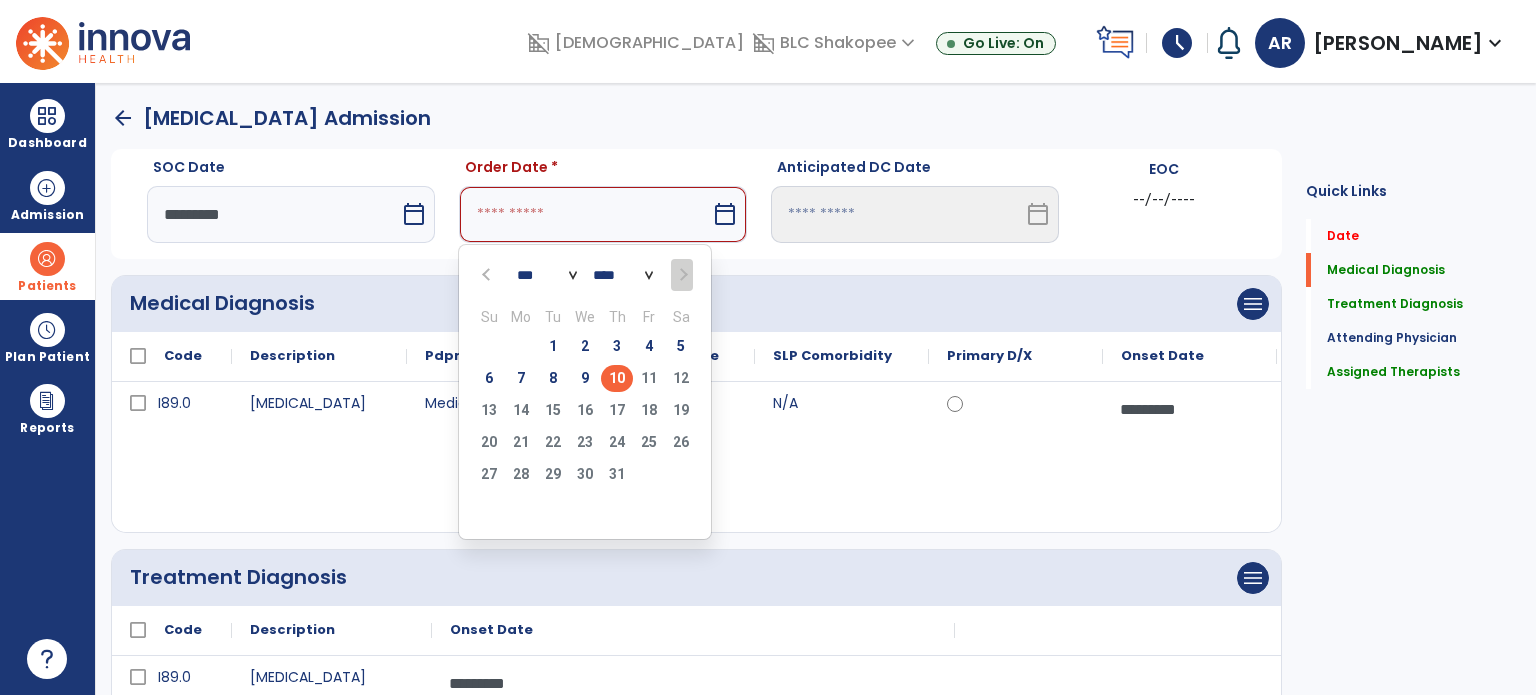 click on "10" at bounding box center [617, 378] 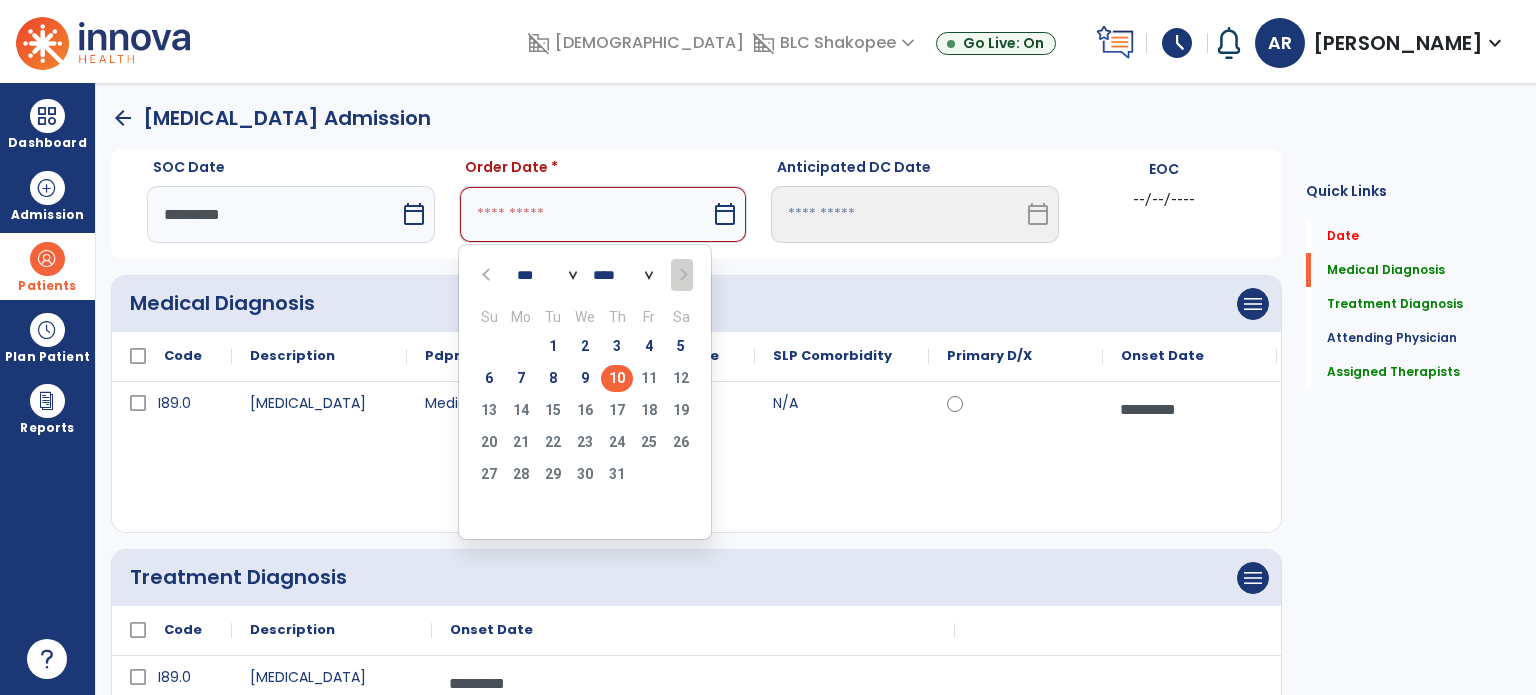 type on "*********" 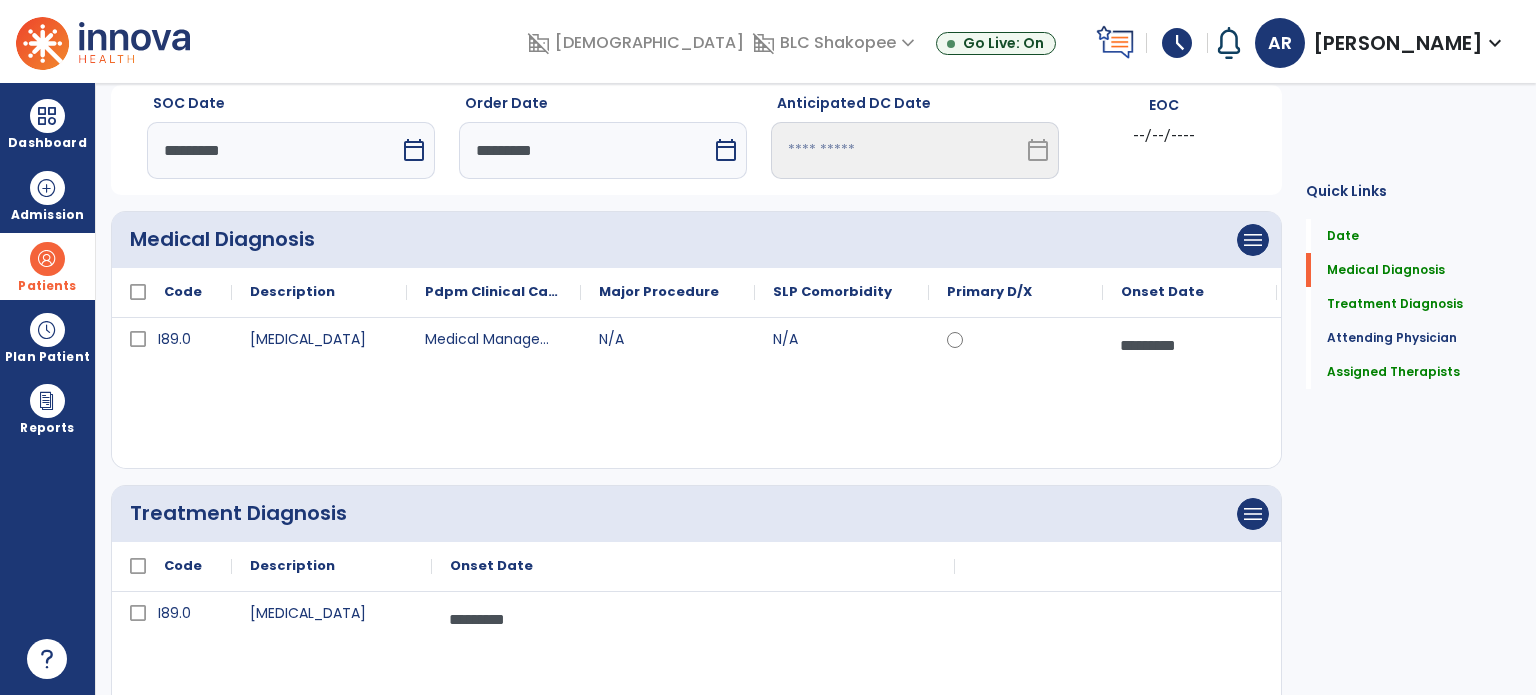 scroll, scrollTop: 0, scrollLeft: 0, axis: both 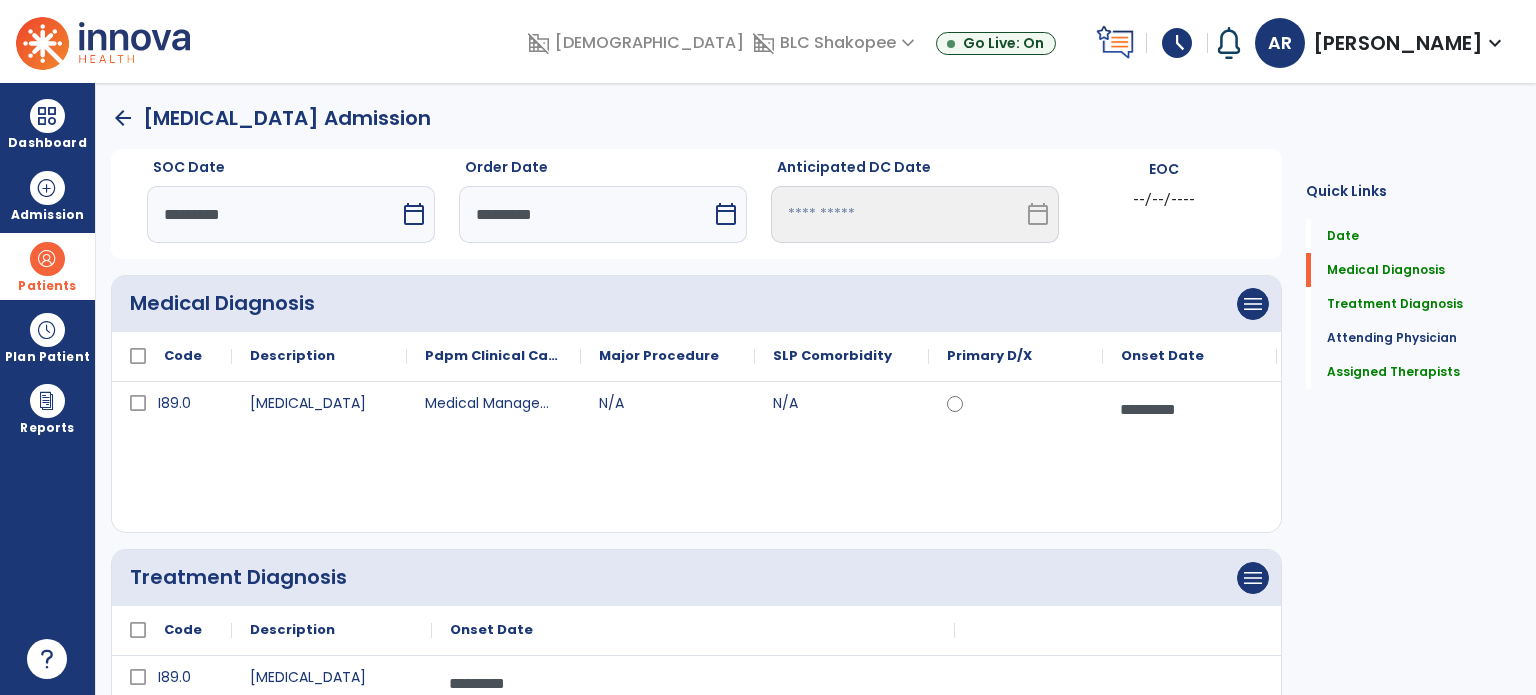 click on "*********" at bounding box center [585, 214] 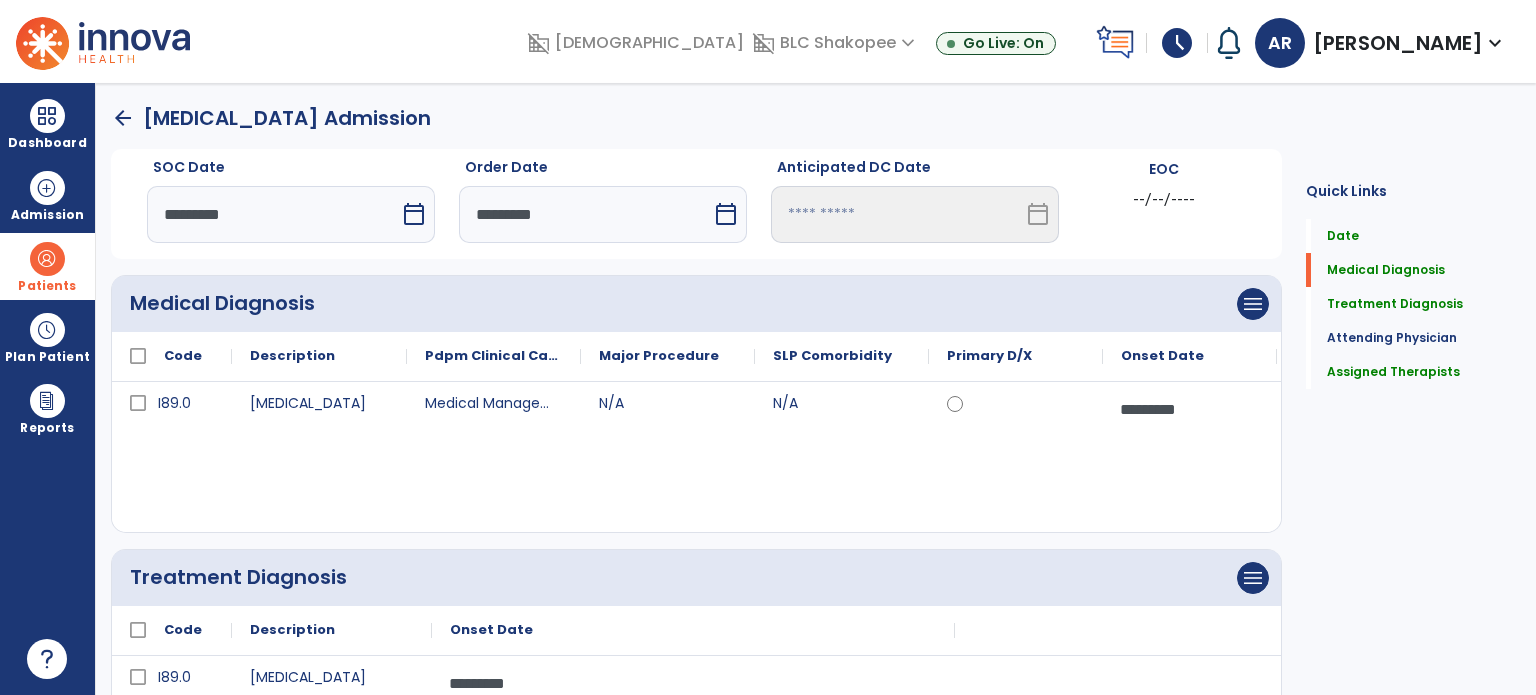 select on "*" 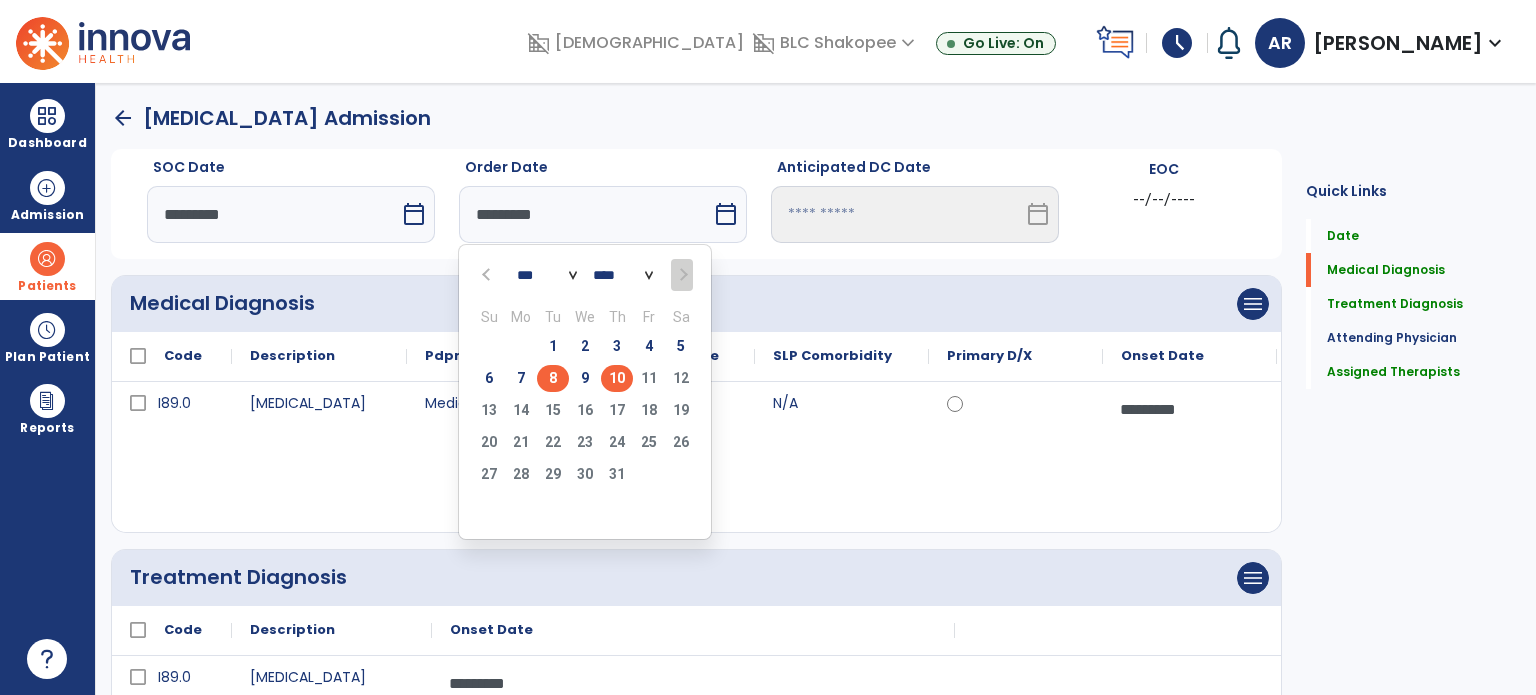 click on "8" at bounding box center (553, 378) 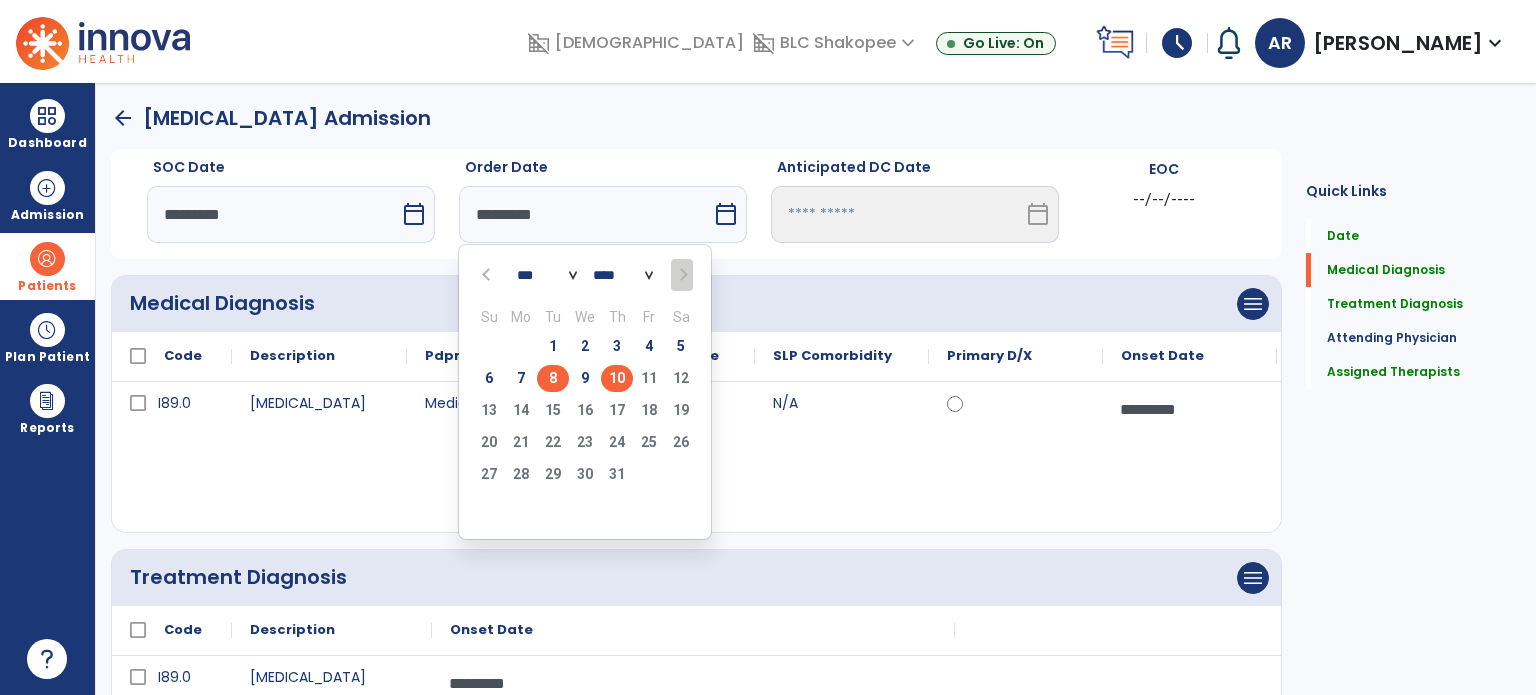 type on "********" 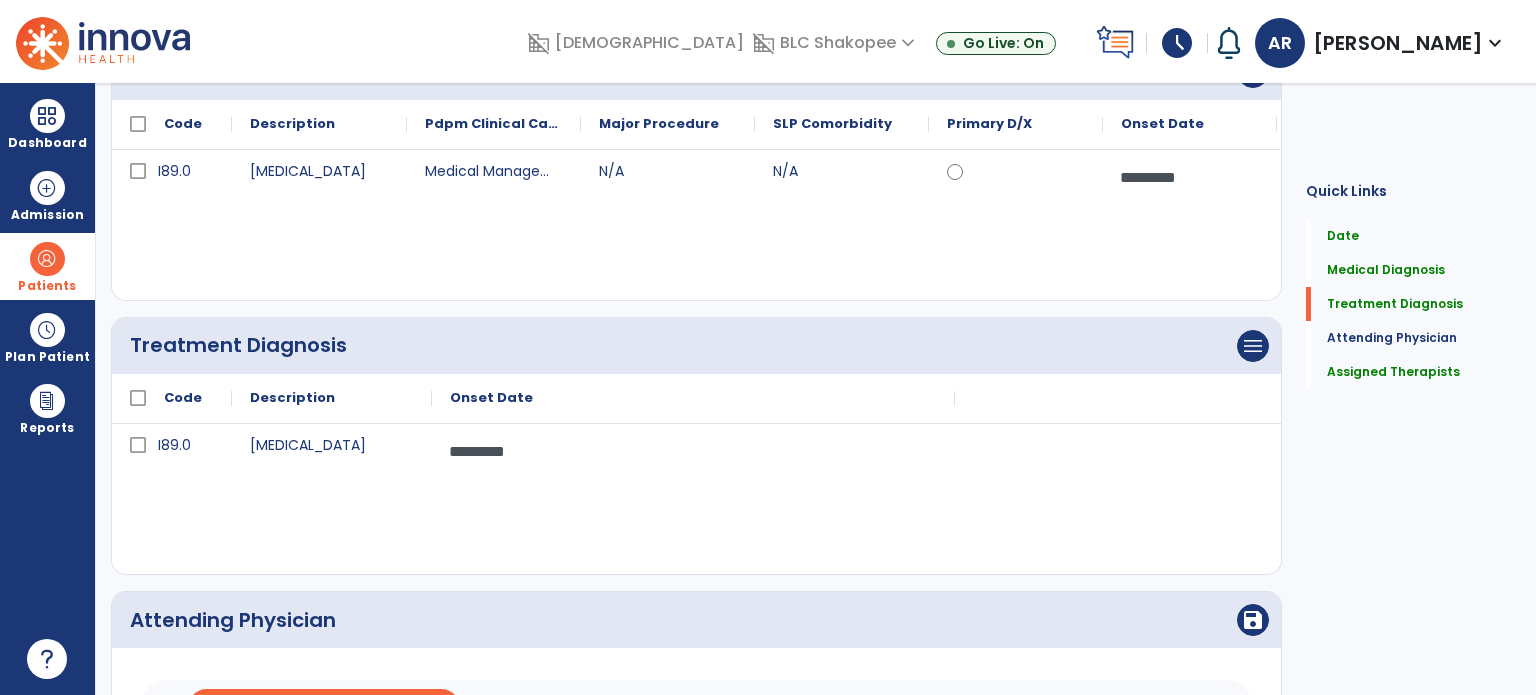 scroll, scrollTop: 781, scrollLeft: 0, axis: vertical 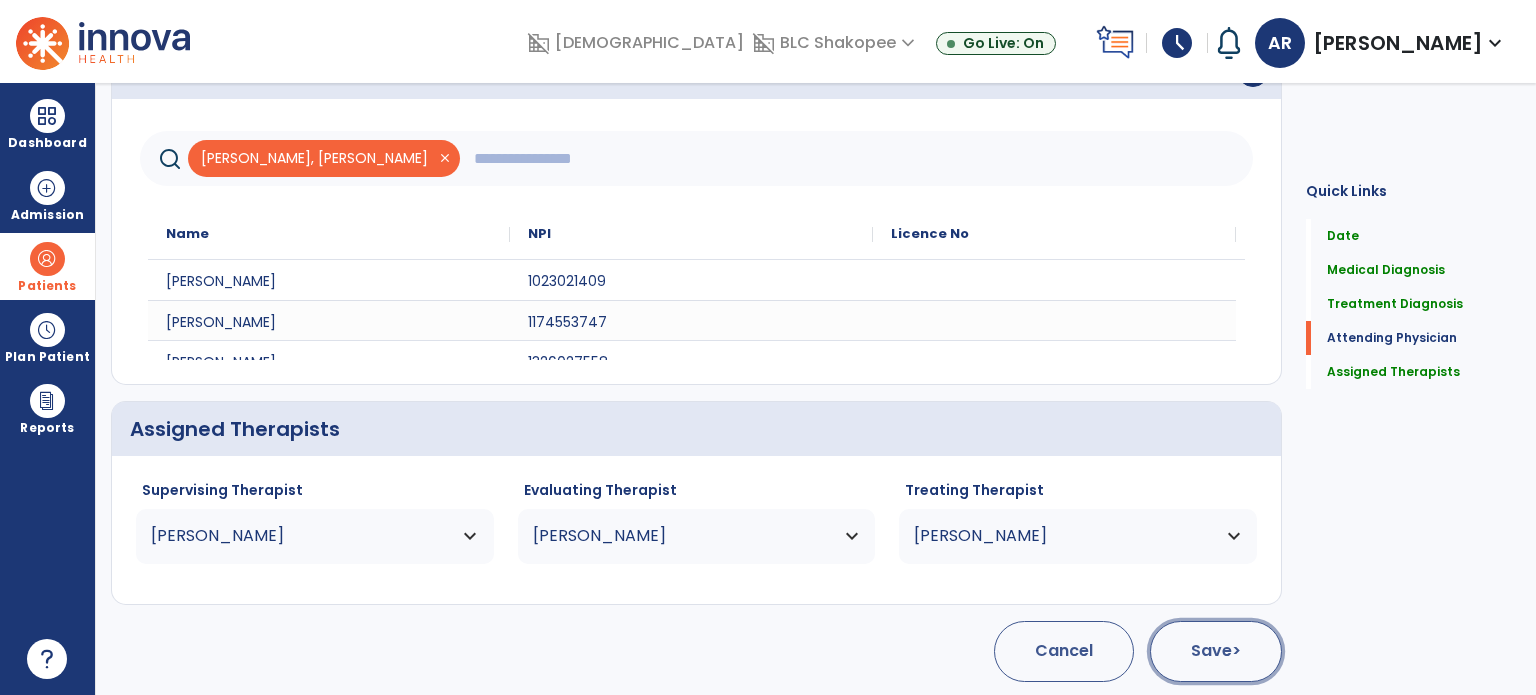 click on "Save  >" 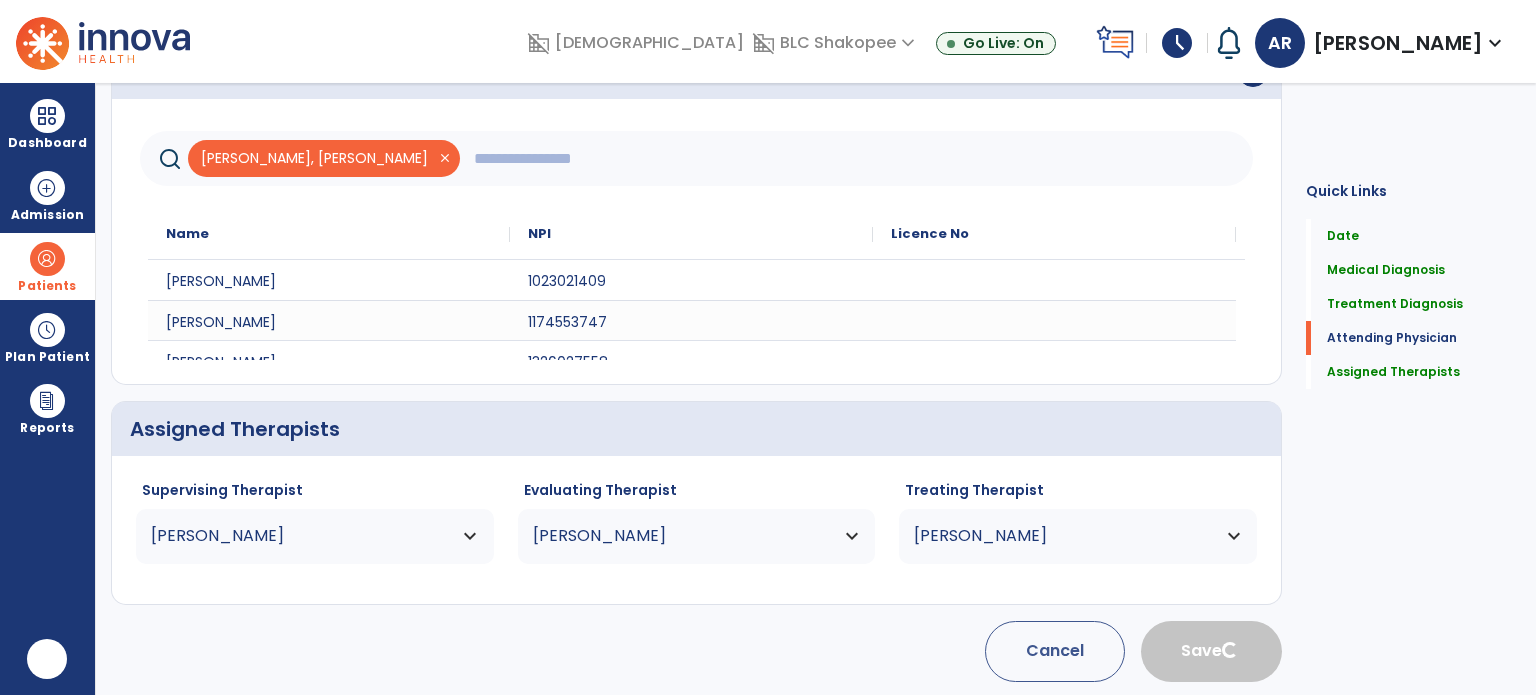 scroll, scrollTop: 0, scrollLeft: 0, axis: both 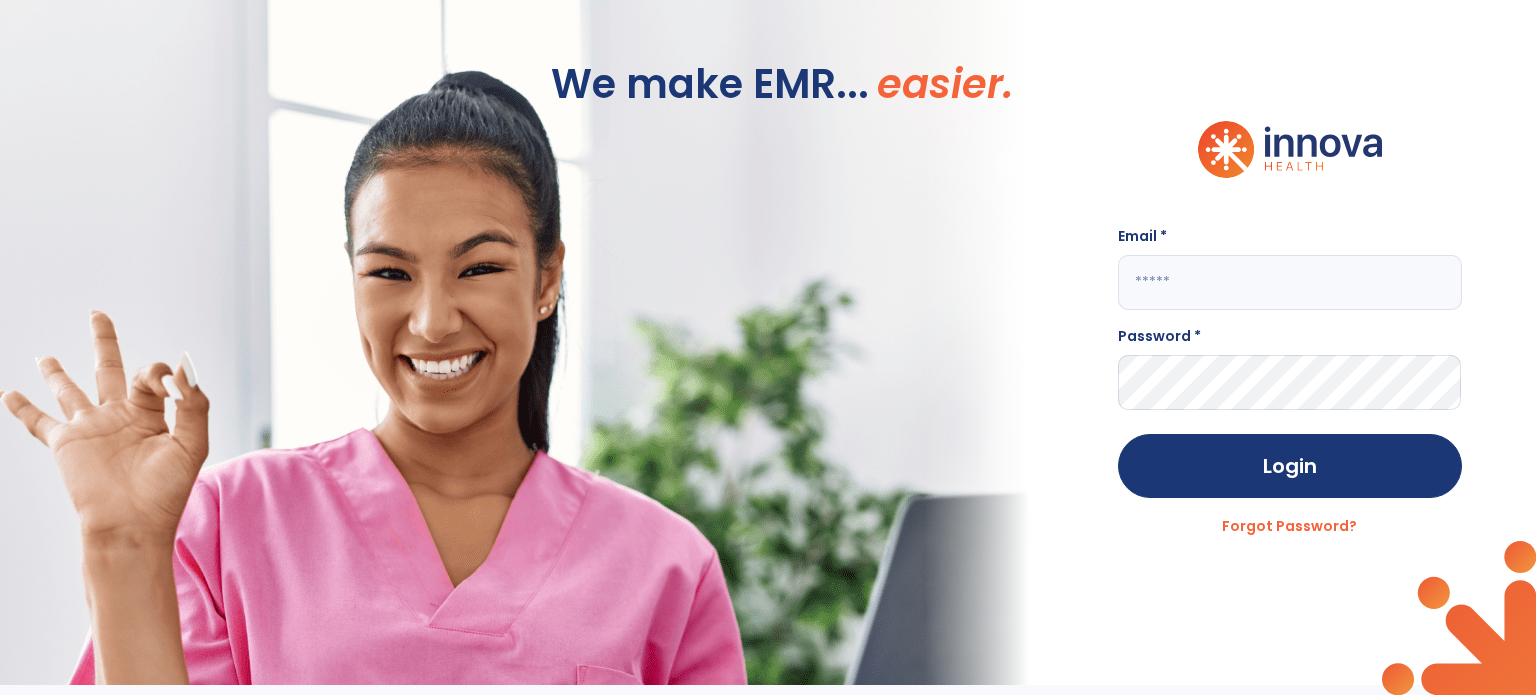 click 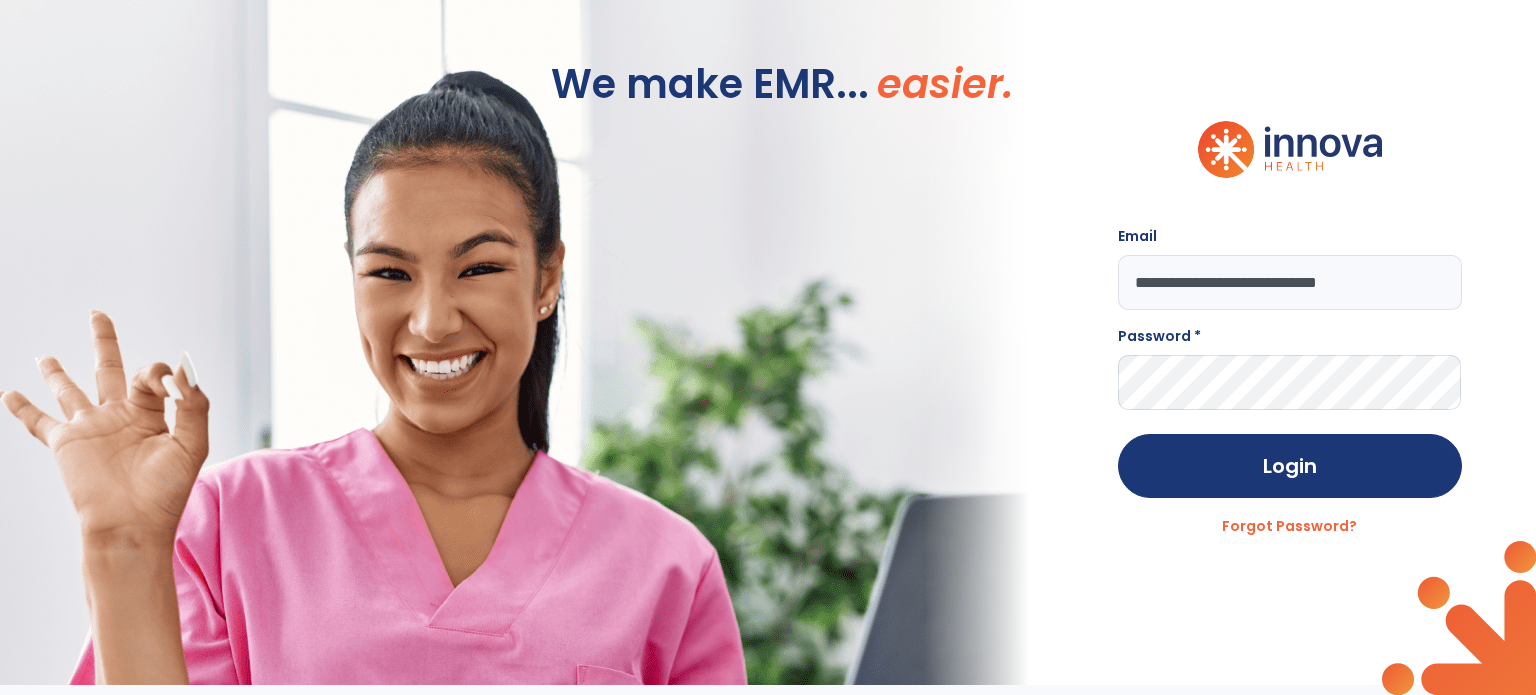 type on "**********" 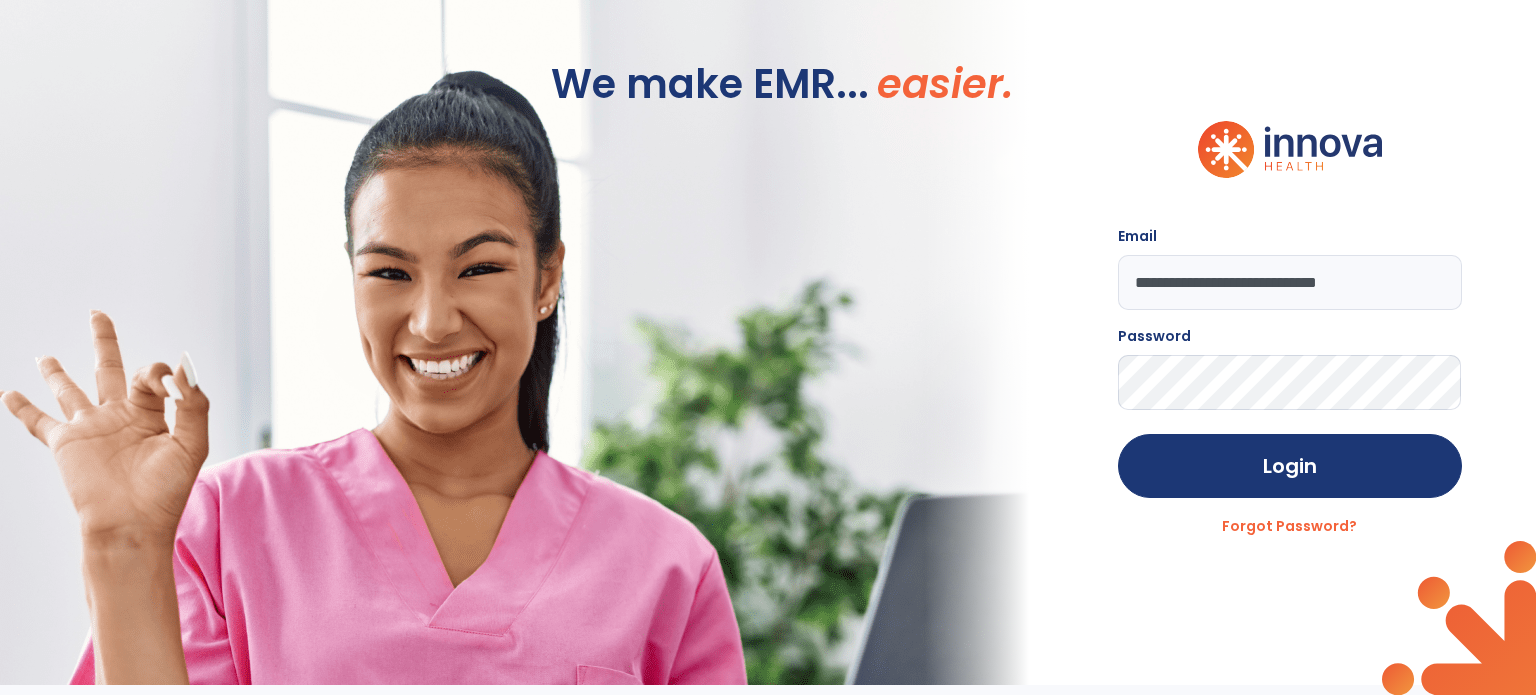 click on "Login" 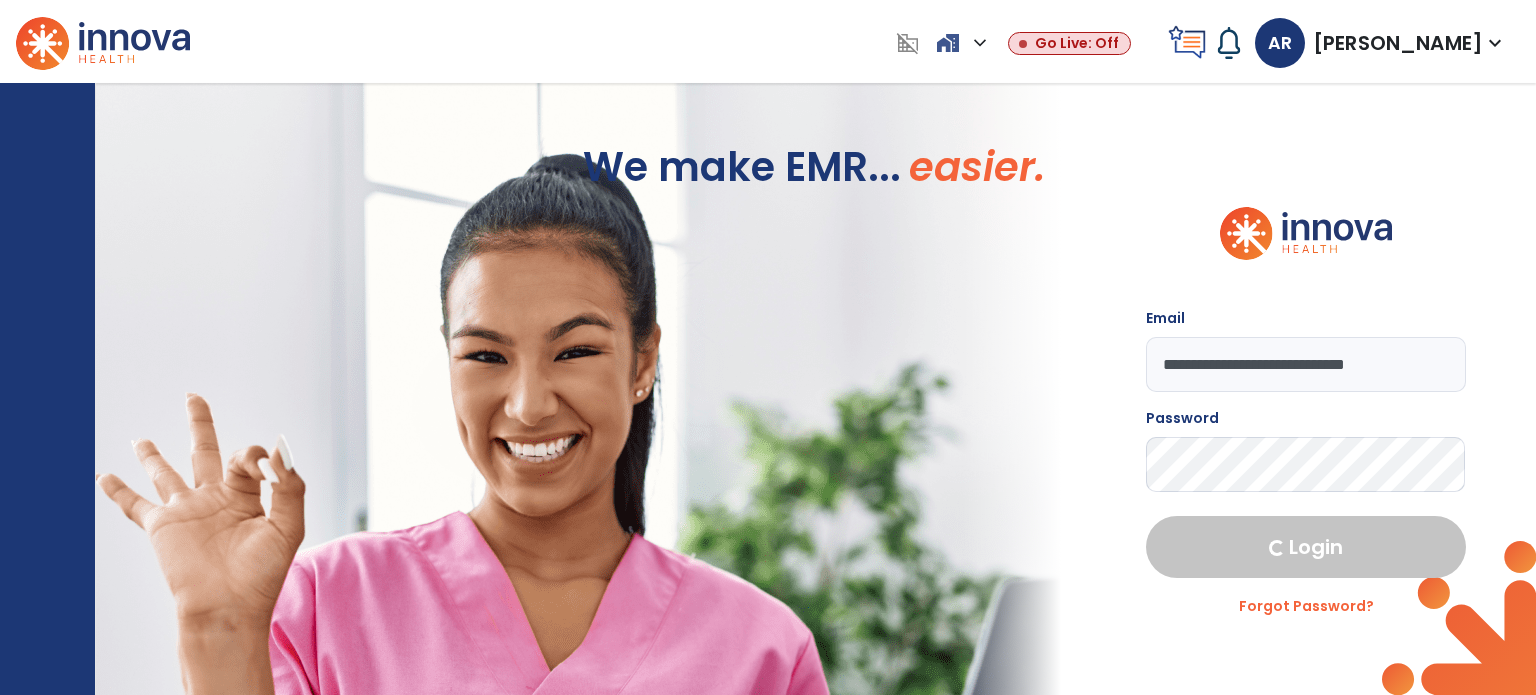 select on "****" 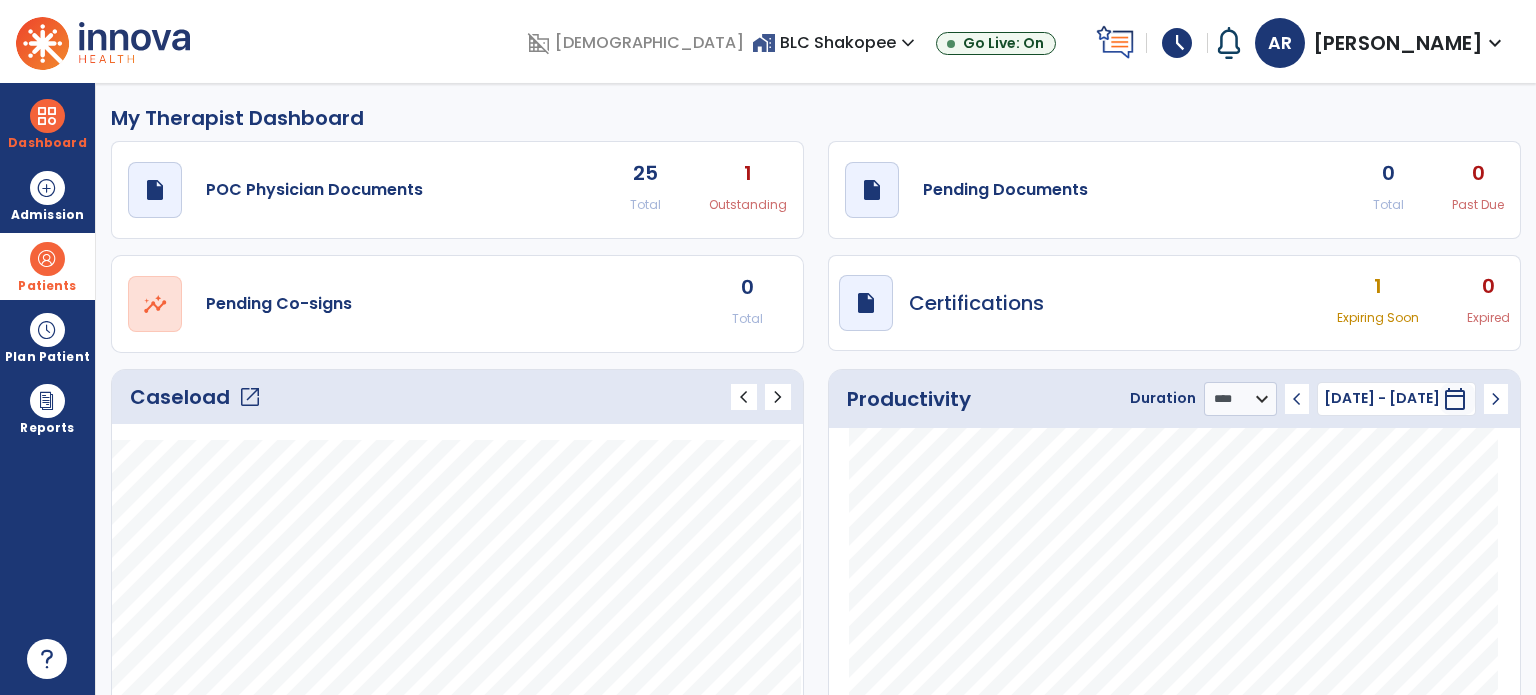 click at bounding box center [47, 259] 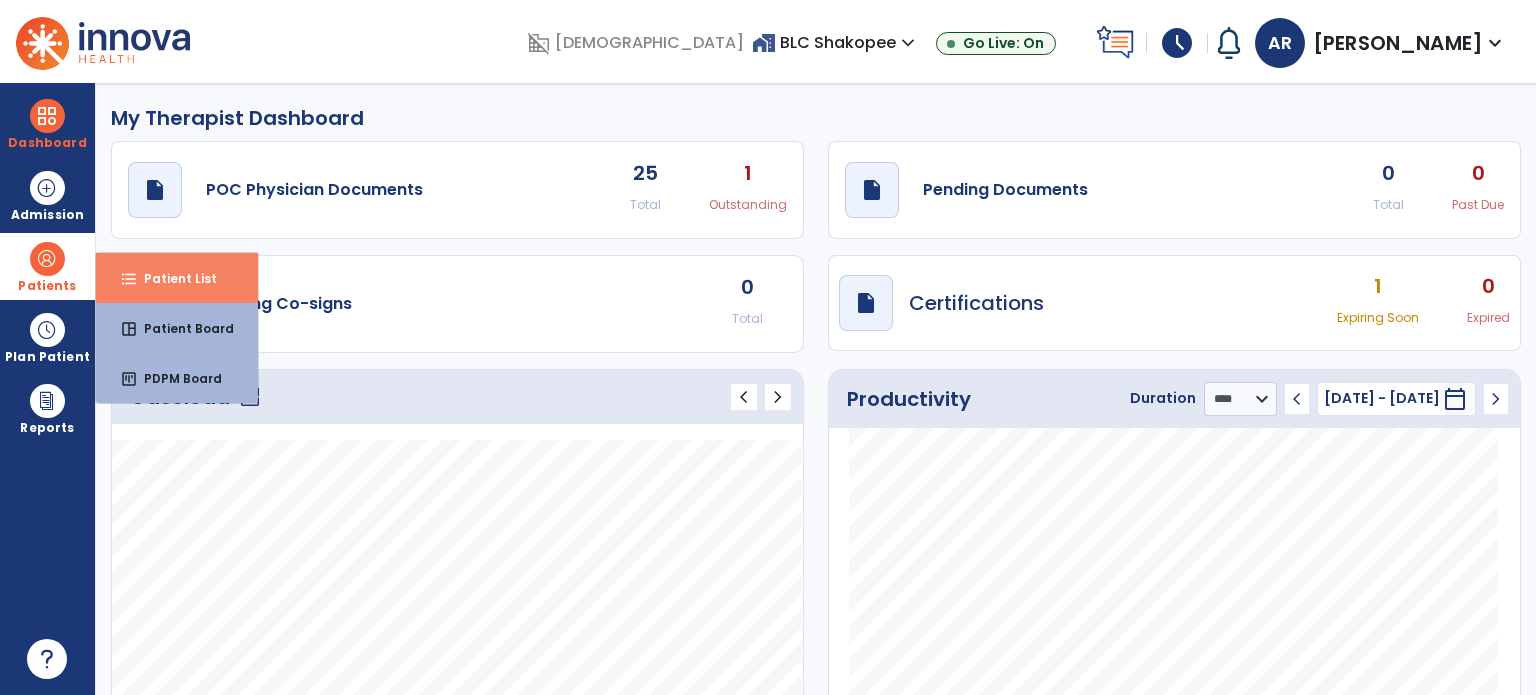 click on "Patient List" at bounding box center [172, 278] 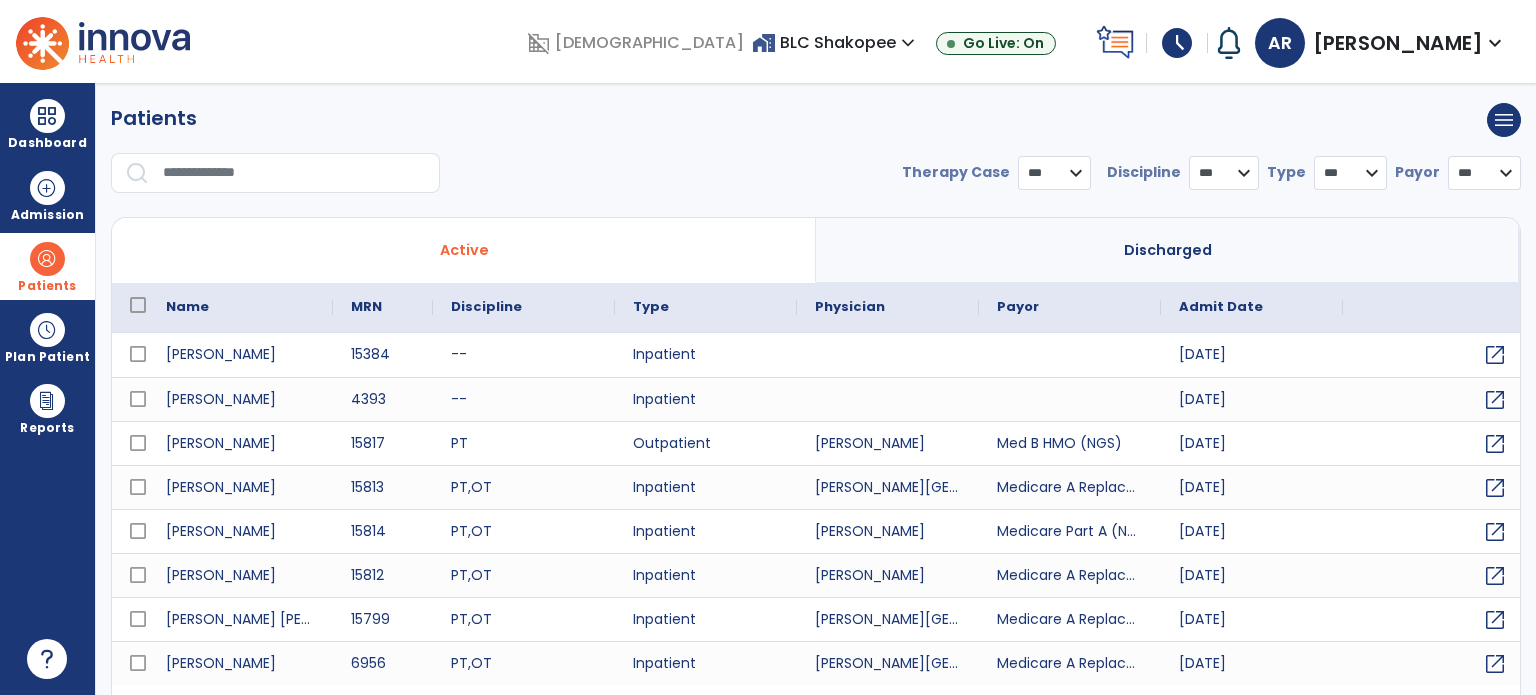 select on "***" 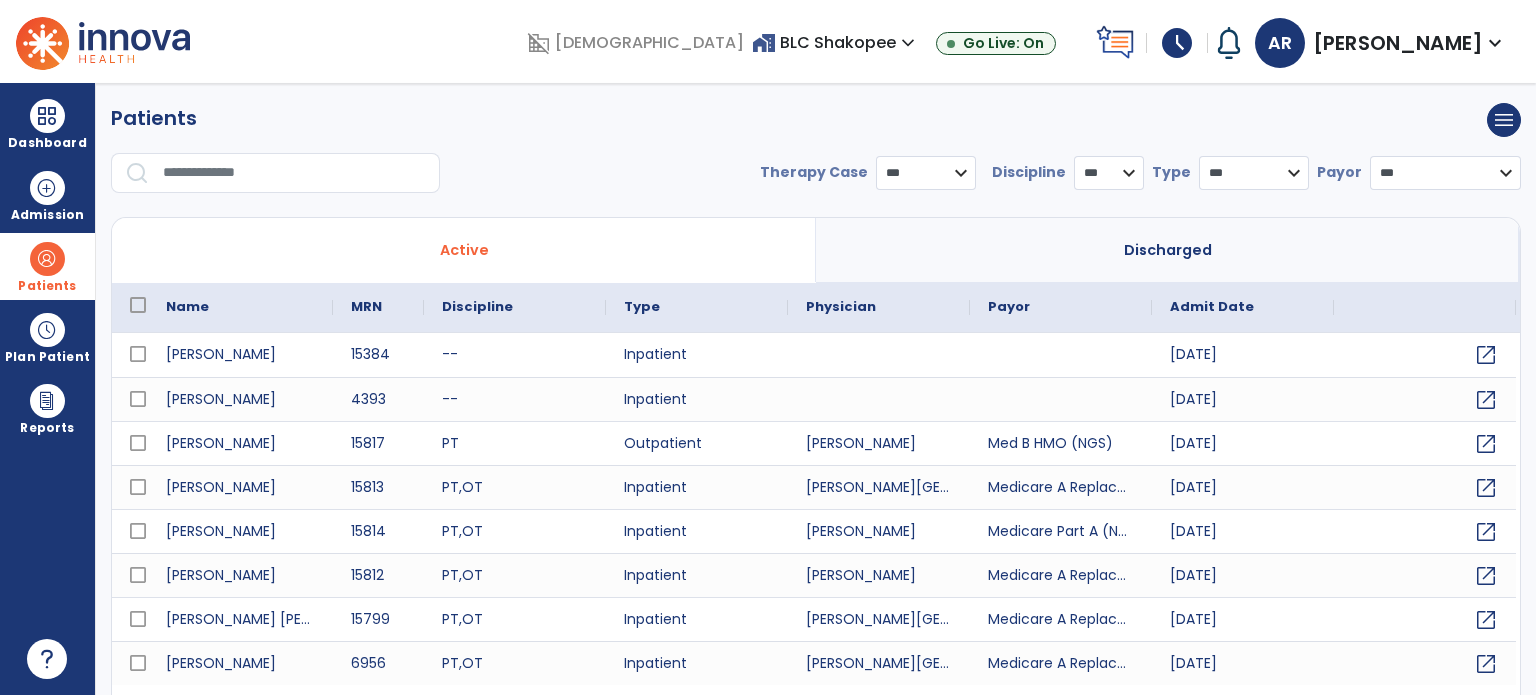 click at bounding box center (294, 173) 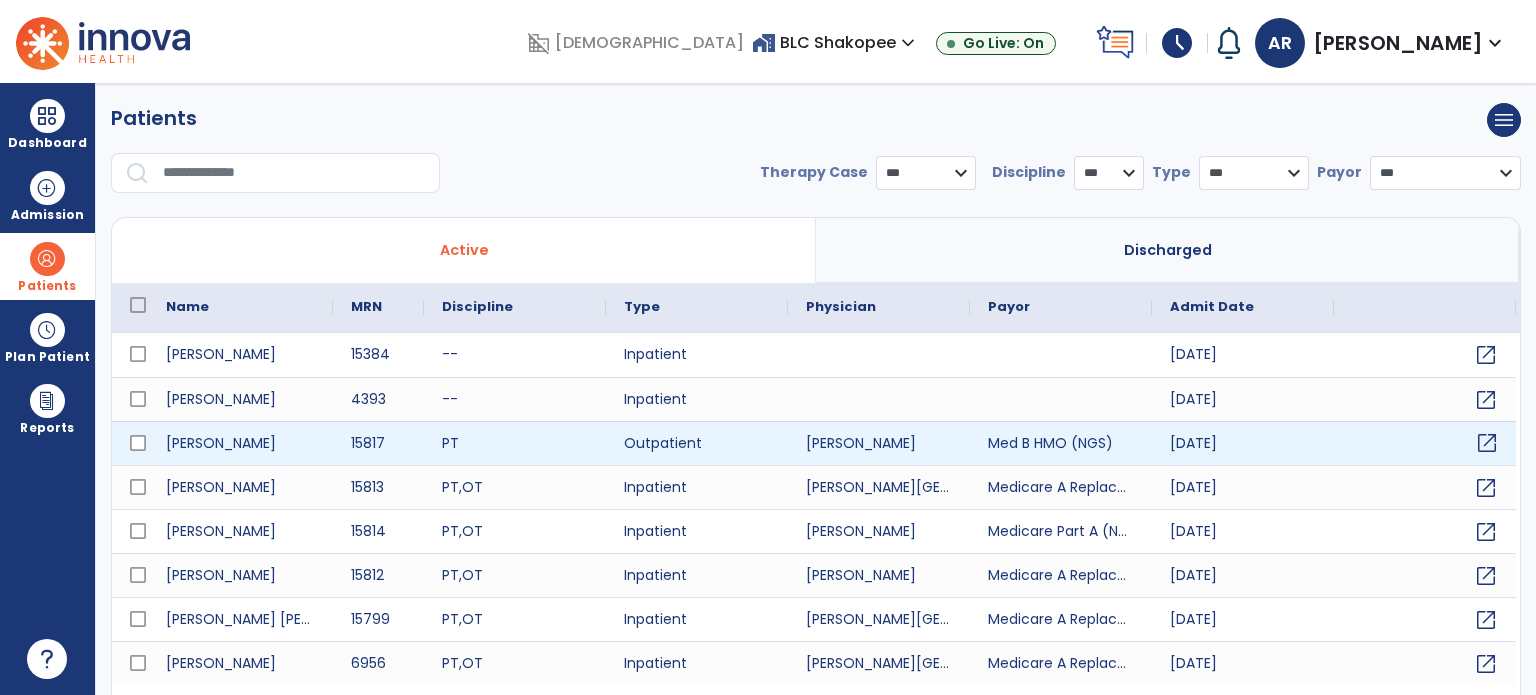 click on "open_in_new" at bounding box center (1487, 443) 